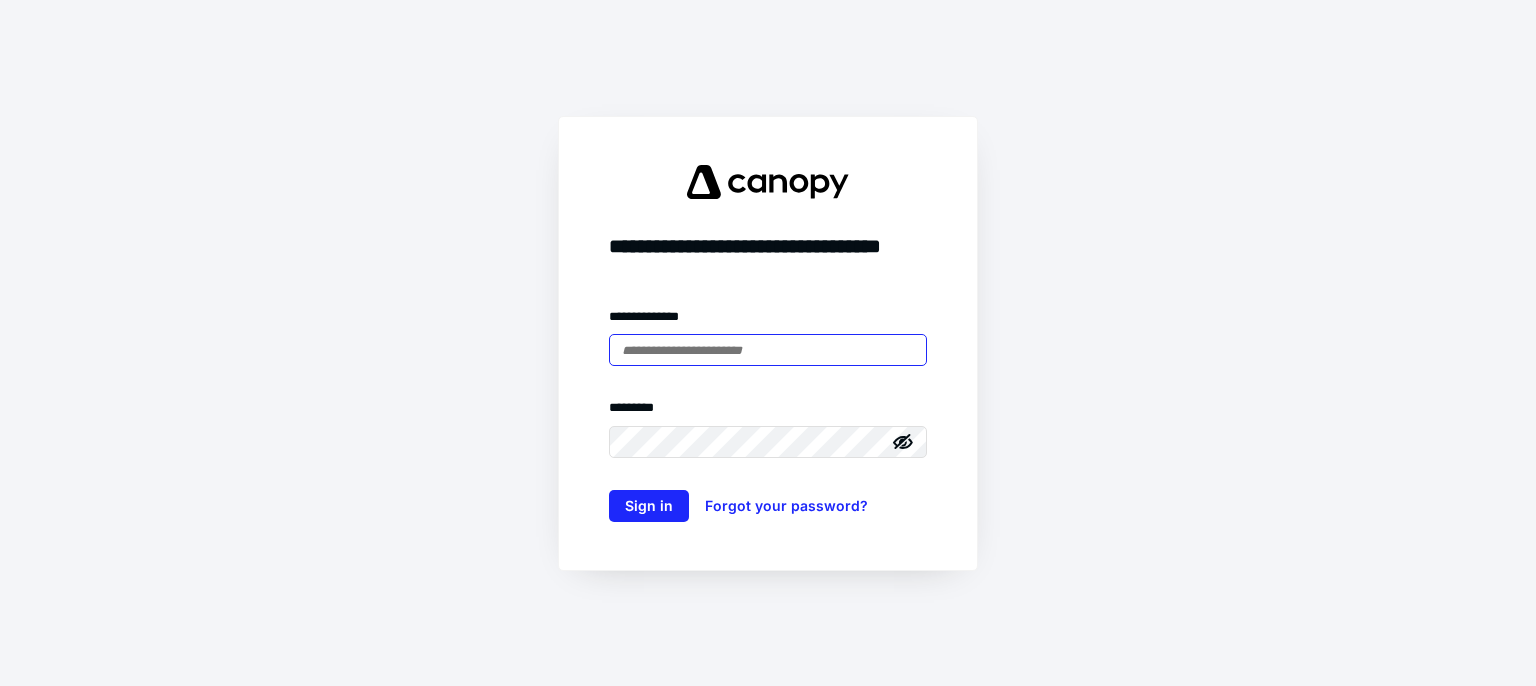 scroll, scrollTop: 0, scrollLeft: 0, axis: both 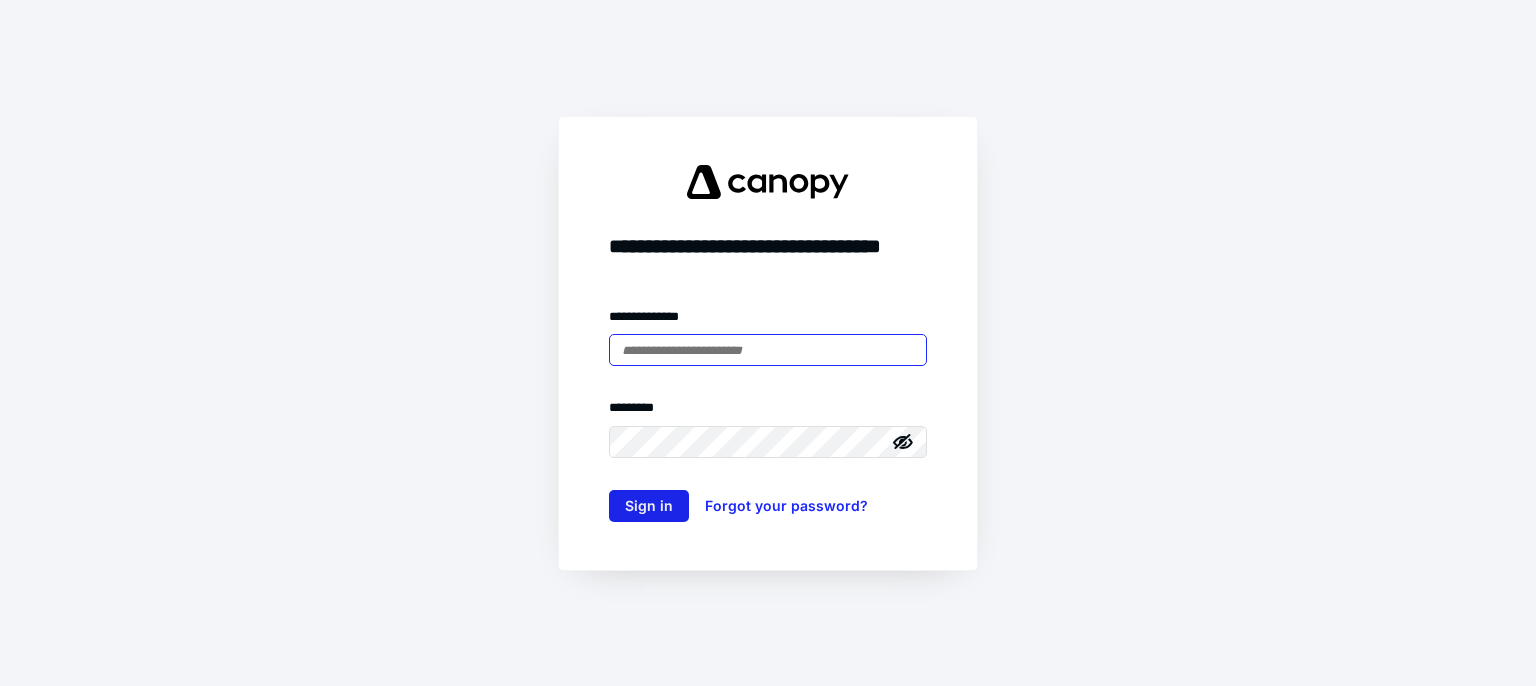 type on "**********" 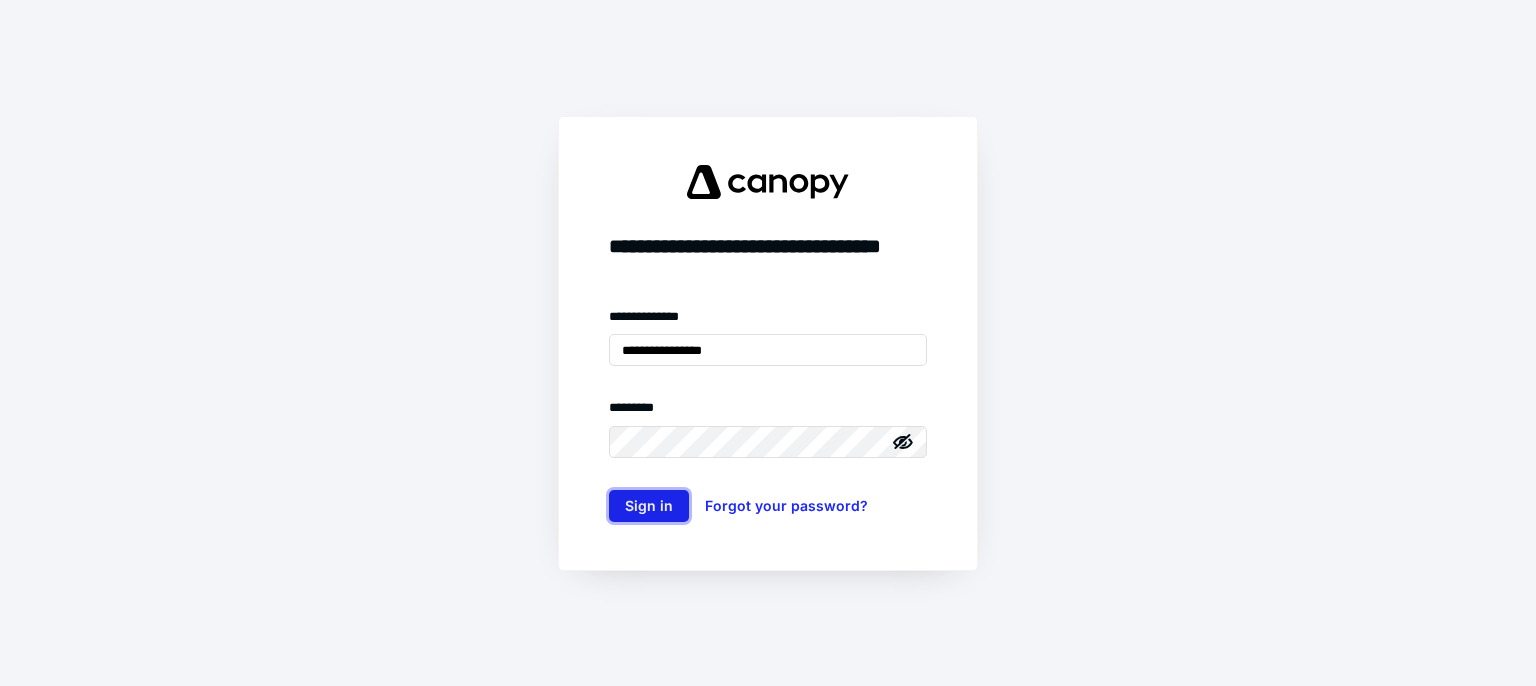 click on "Sign in" at bounding box center (649, 506) 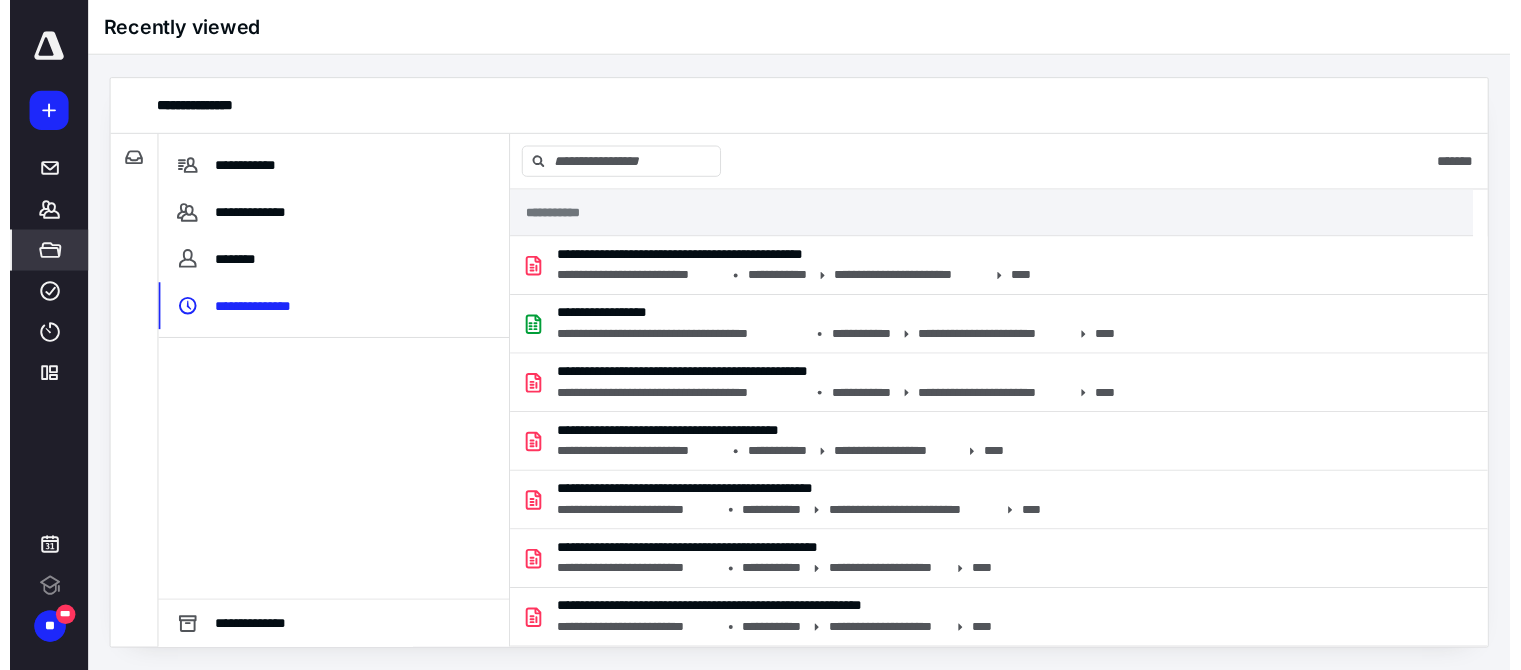 scroll, scrollTop: 0, scrollLeft: 0, axis: both 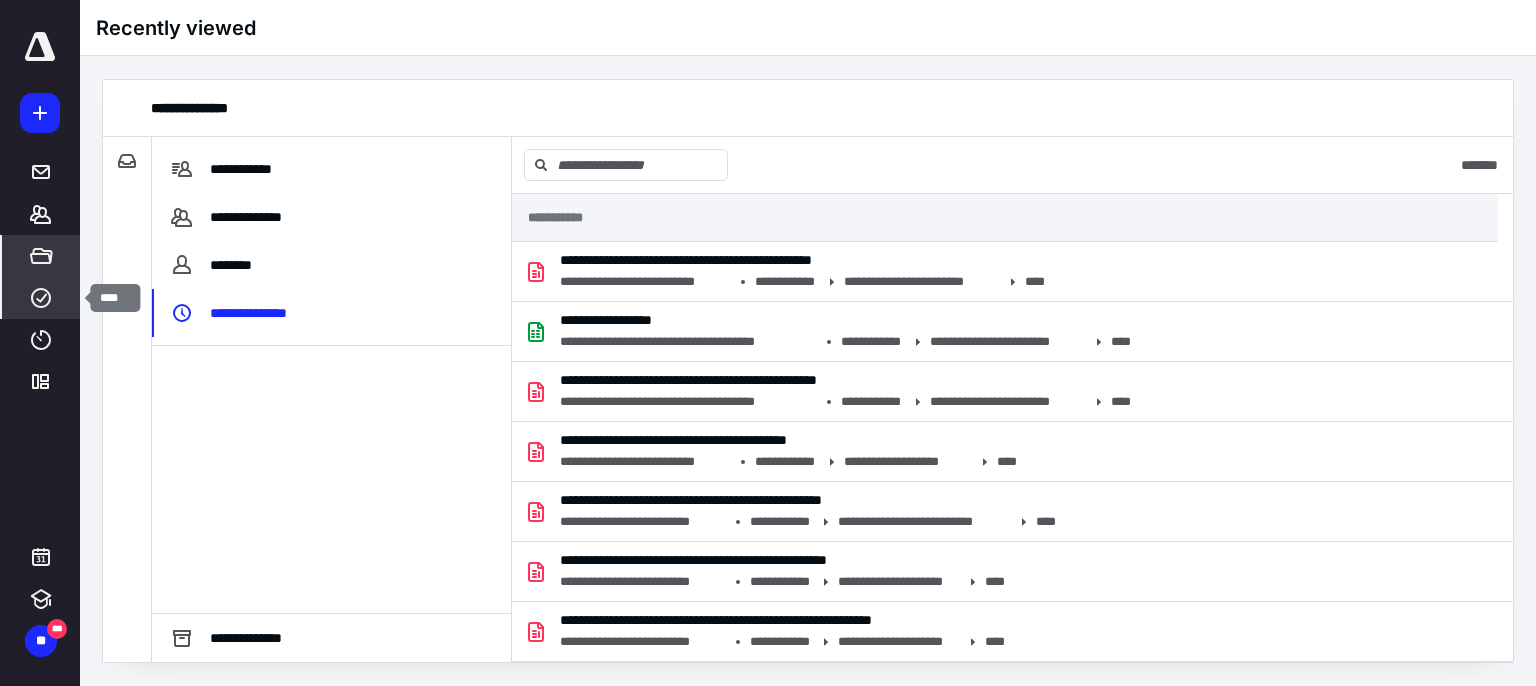 click 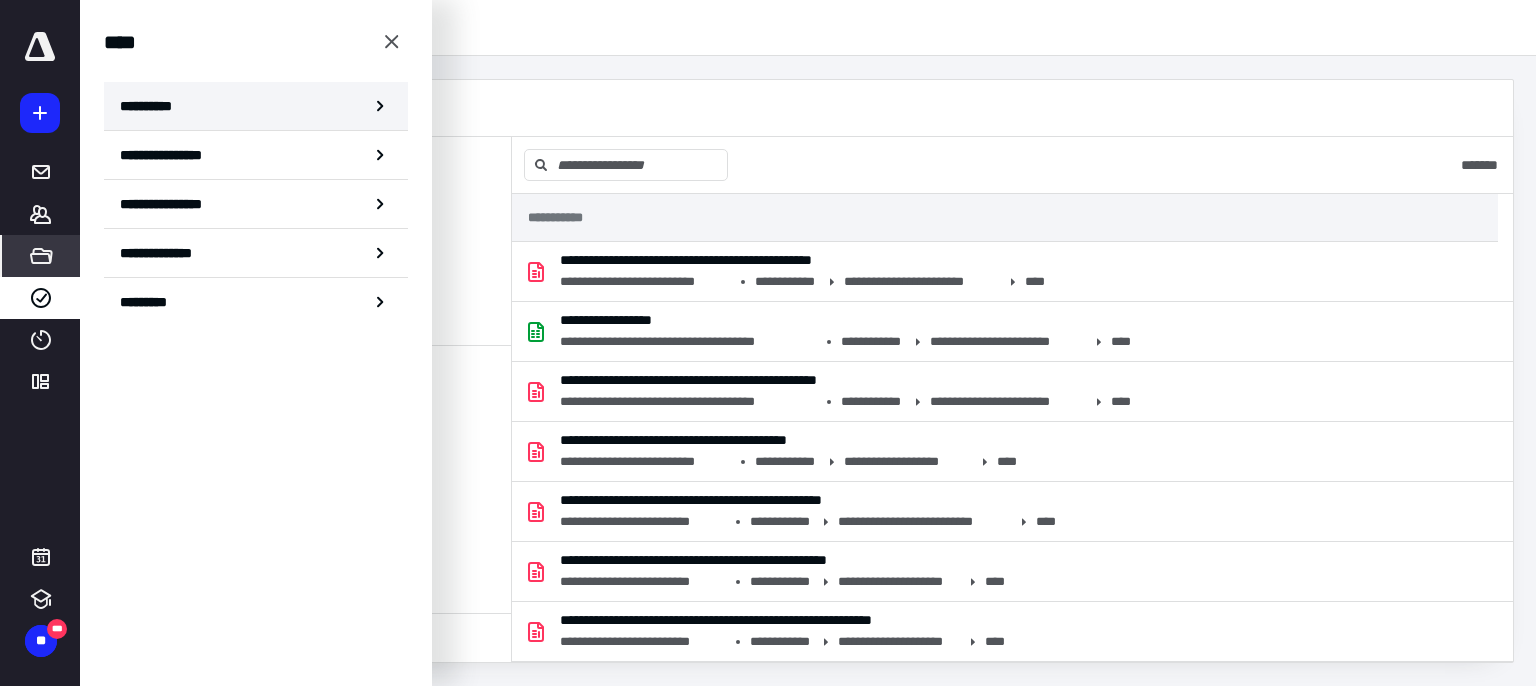 click 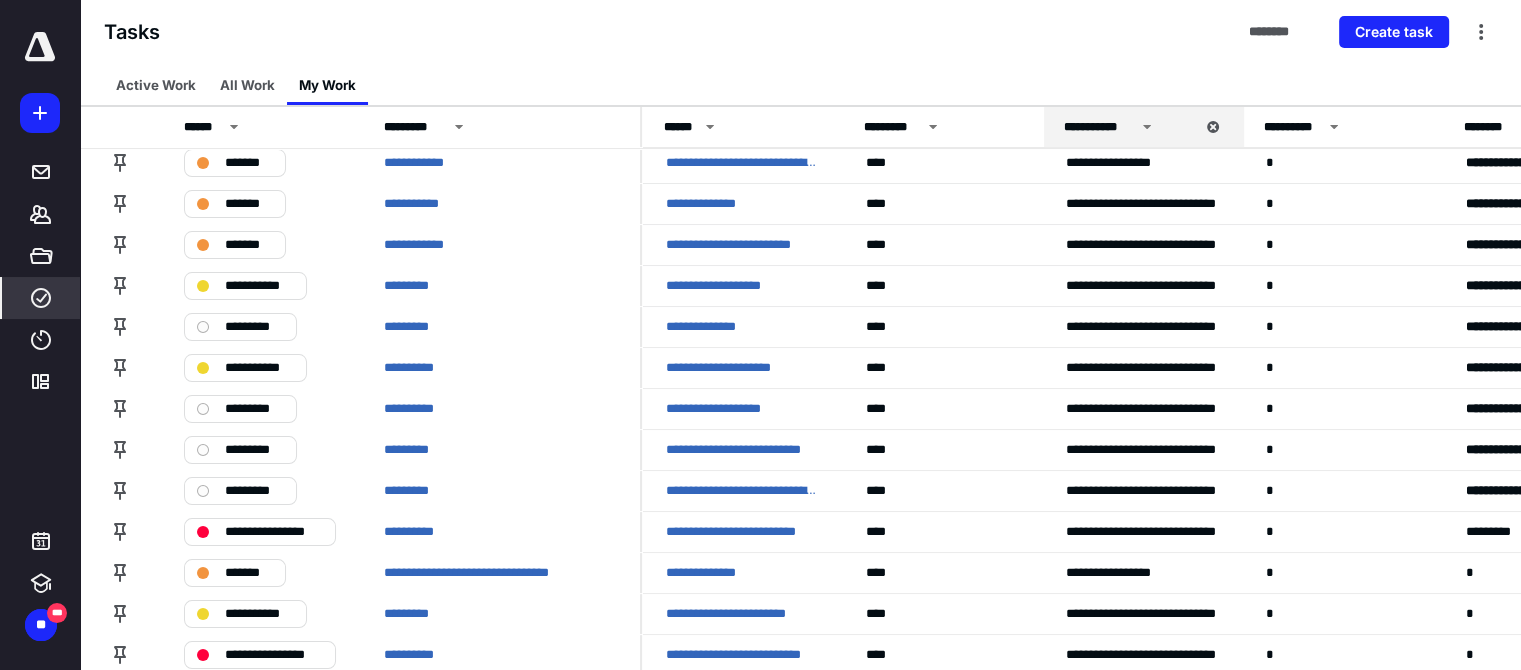 scroll, scrollTop: 196, scrollLeft: 0, axis: vertical 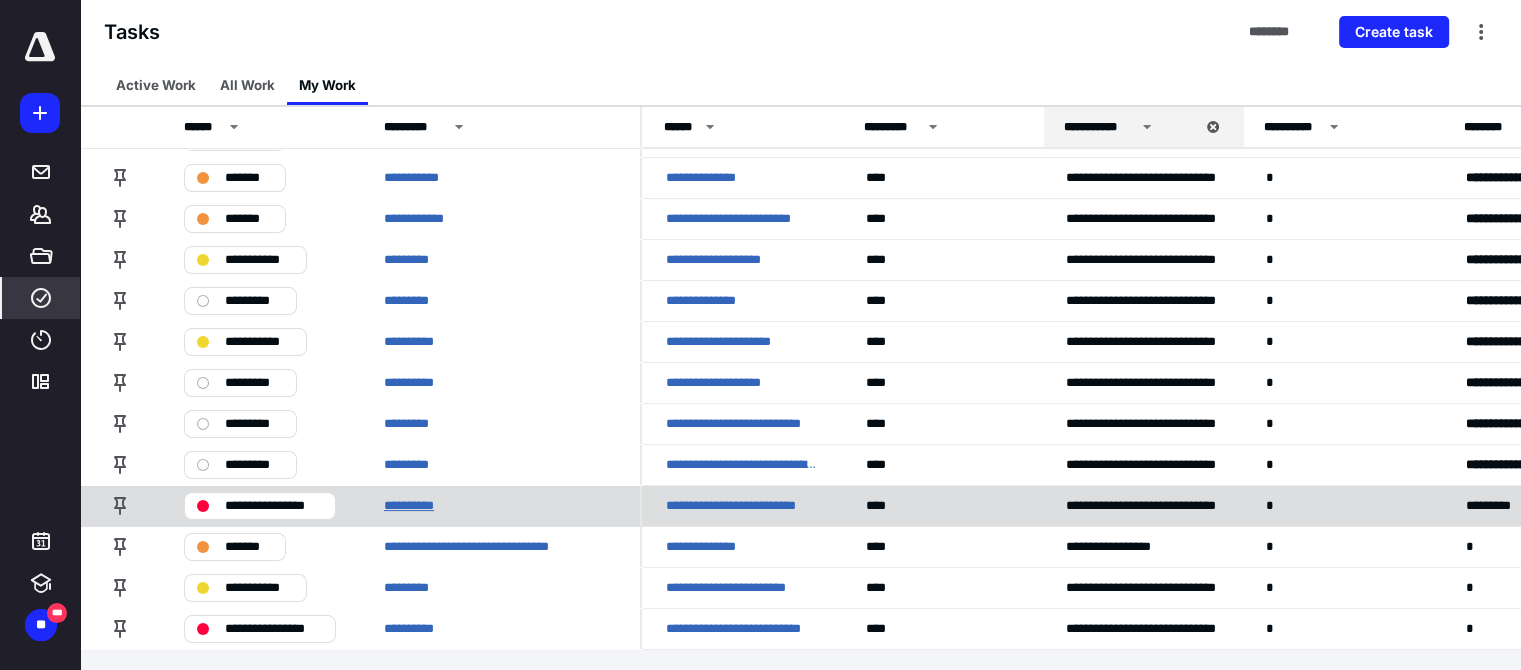 click on "**********" at bounding box center (420, 506) 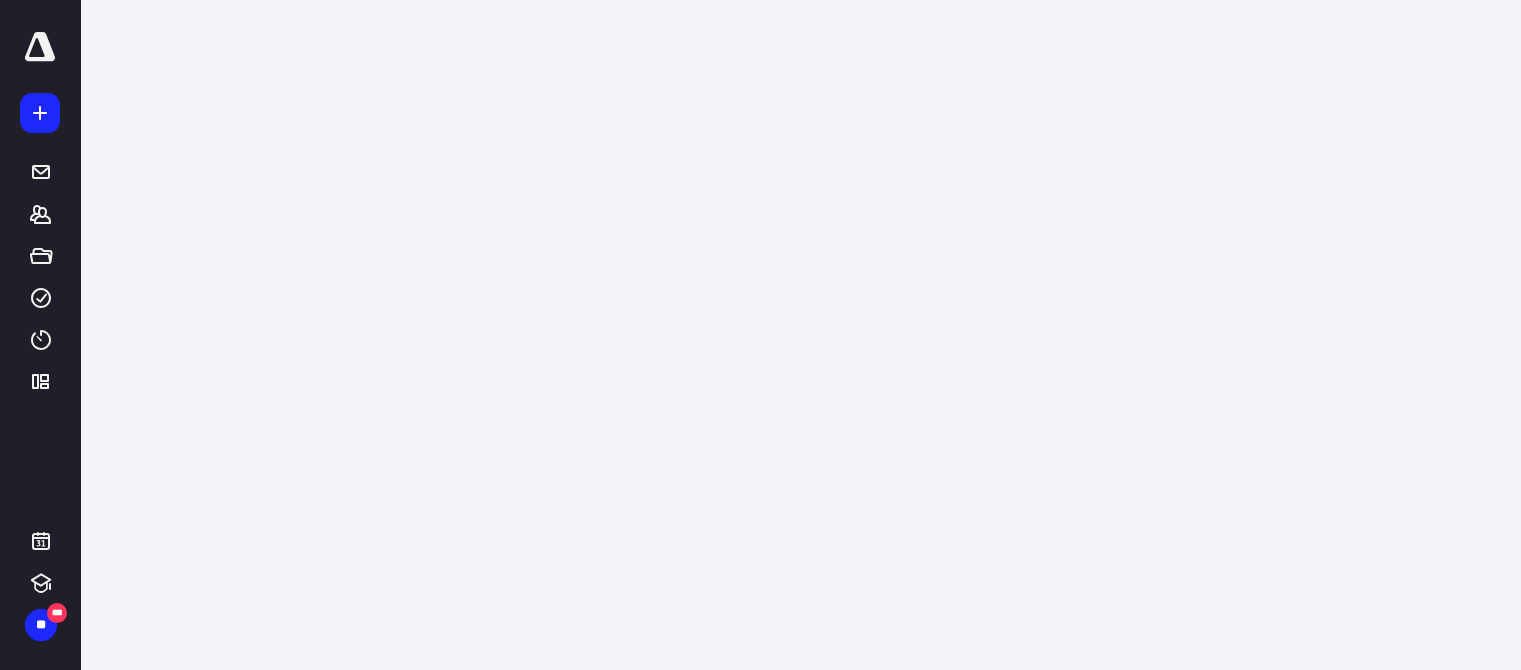 scroll, scrollTop: 0, scrollLeft: 0, axis: both 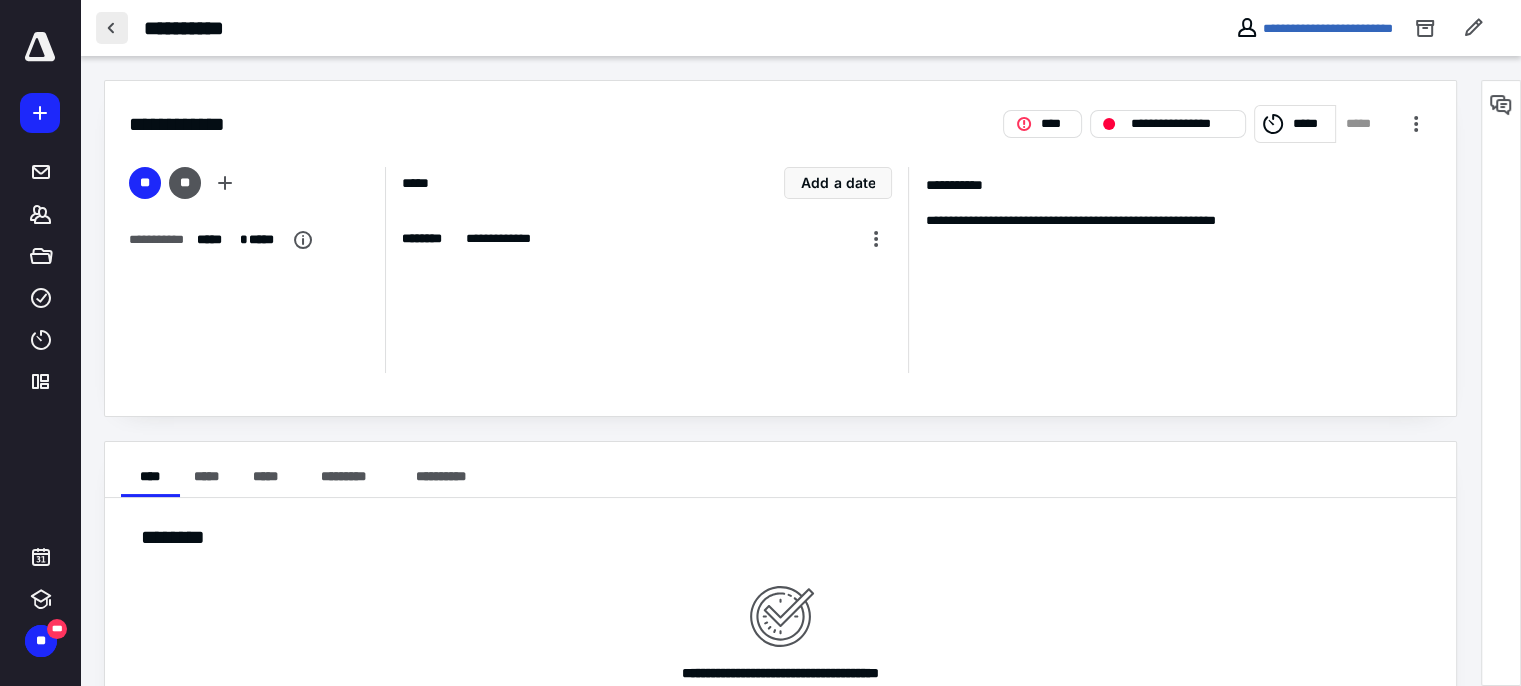 click at bounding box center [112, 28] 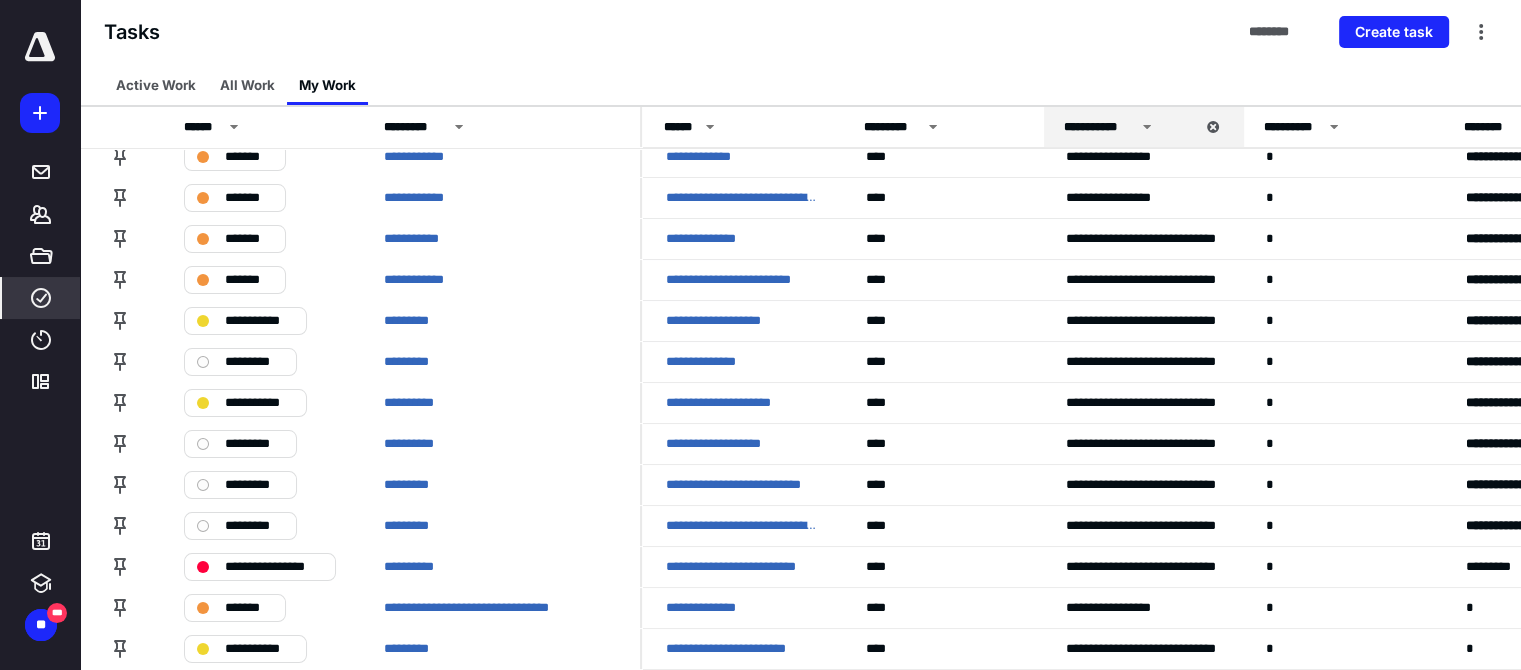 scroll, scrollTop: 196, scrollLeft: 0, axis: vertical 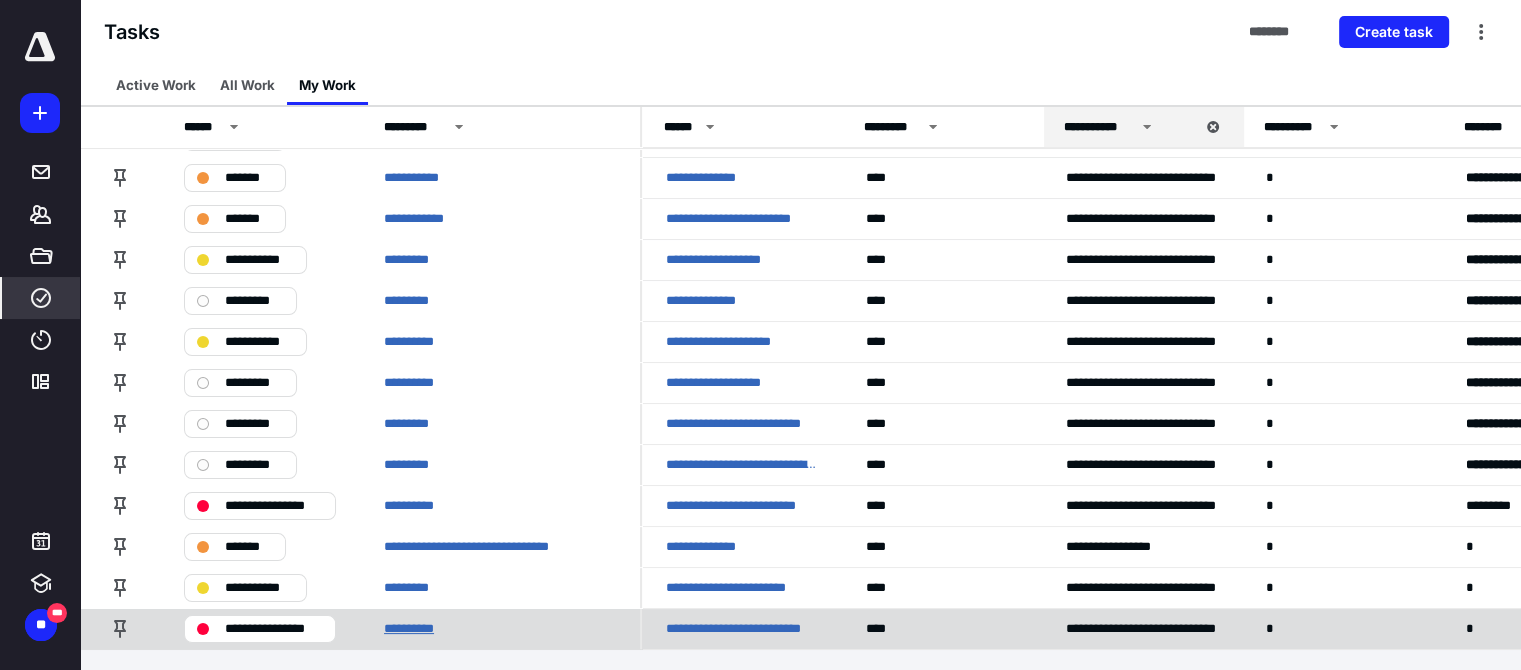 click on "**********" at bounding box center [420, 629] 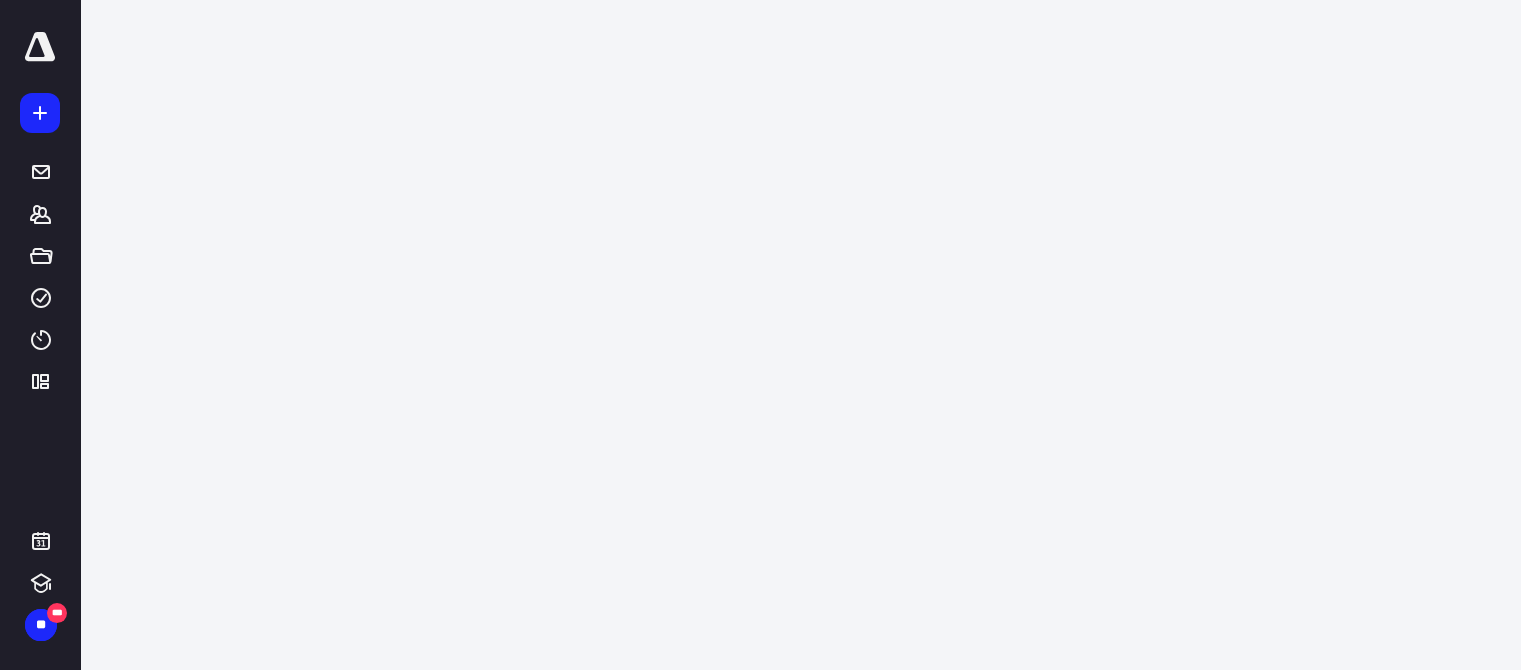 scroll, scrollTop: 0, scrollLeft: 0, axis: both 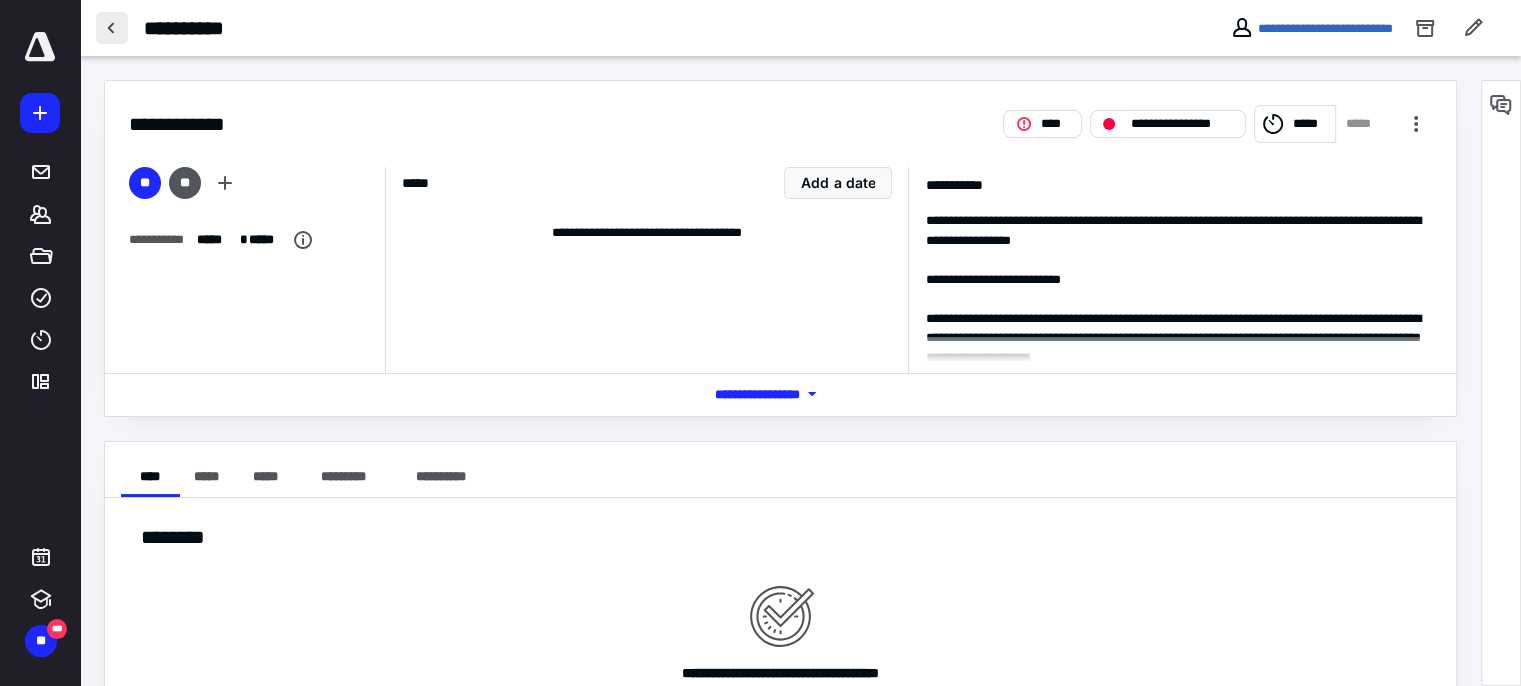 click at bounding box center (112, 28) 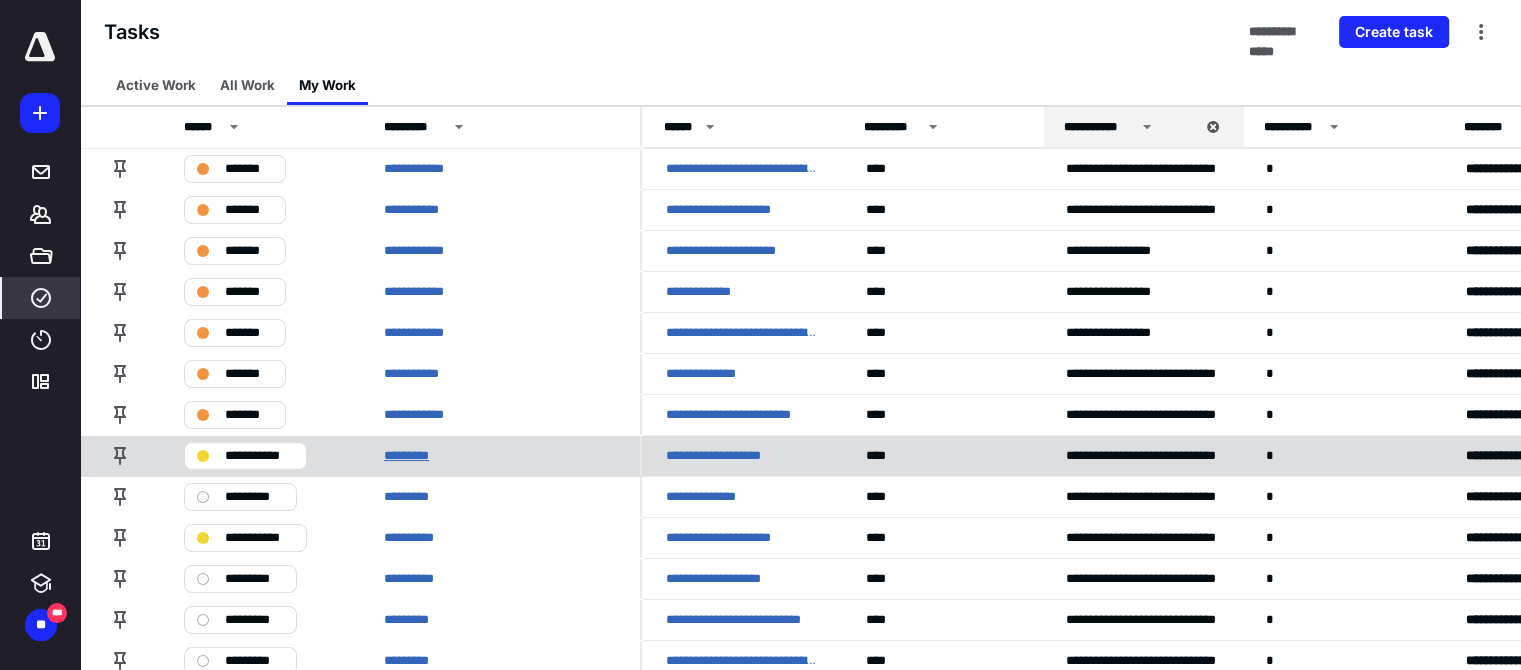 click on "*********" at bounding box center (417, 456) 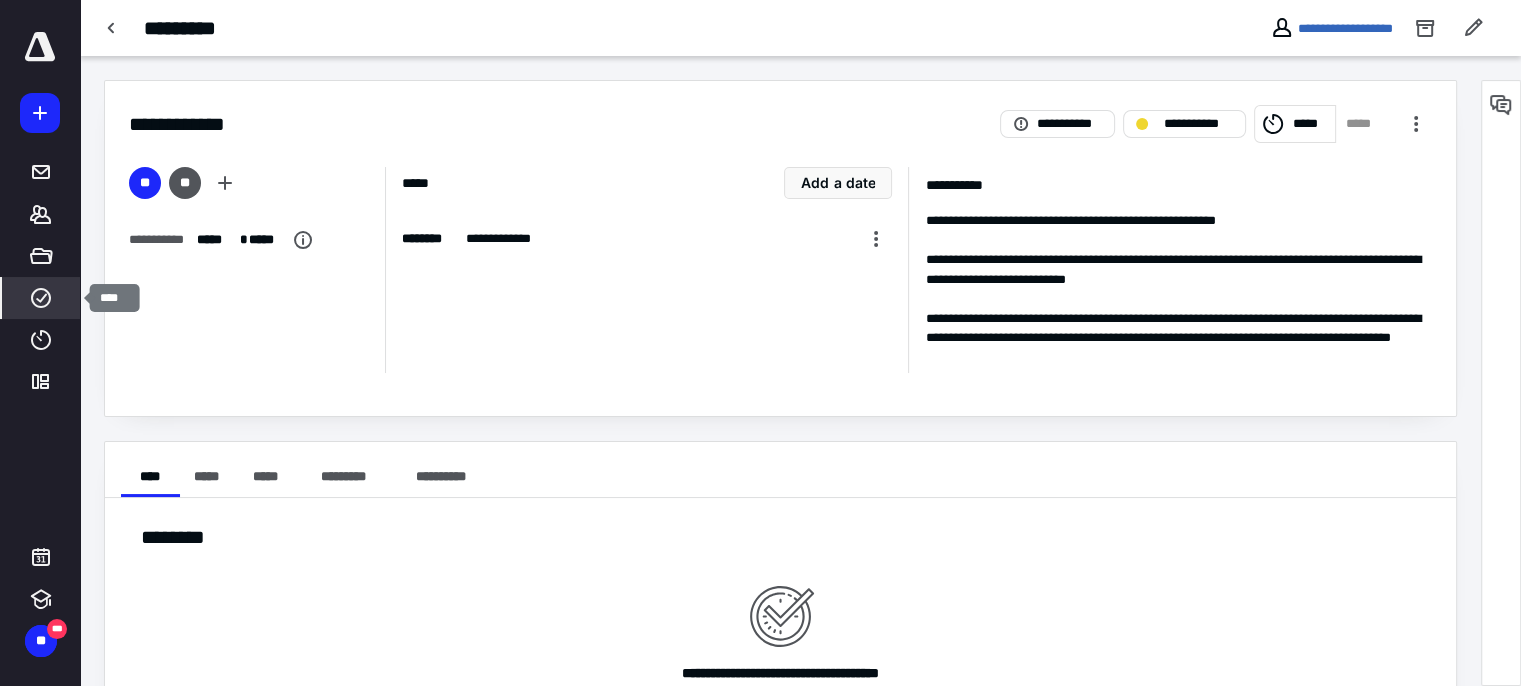 click 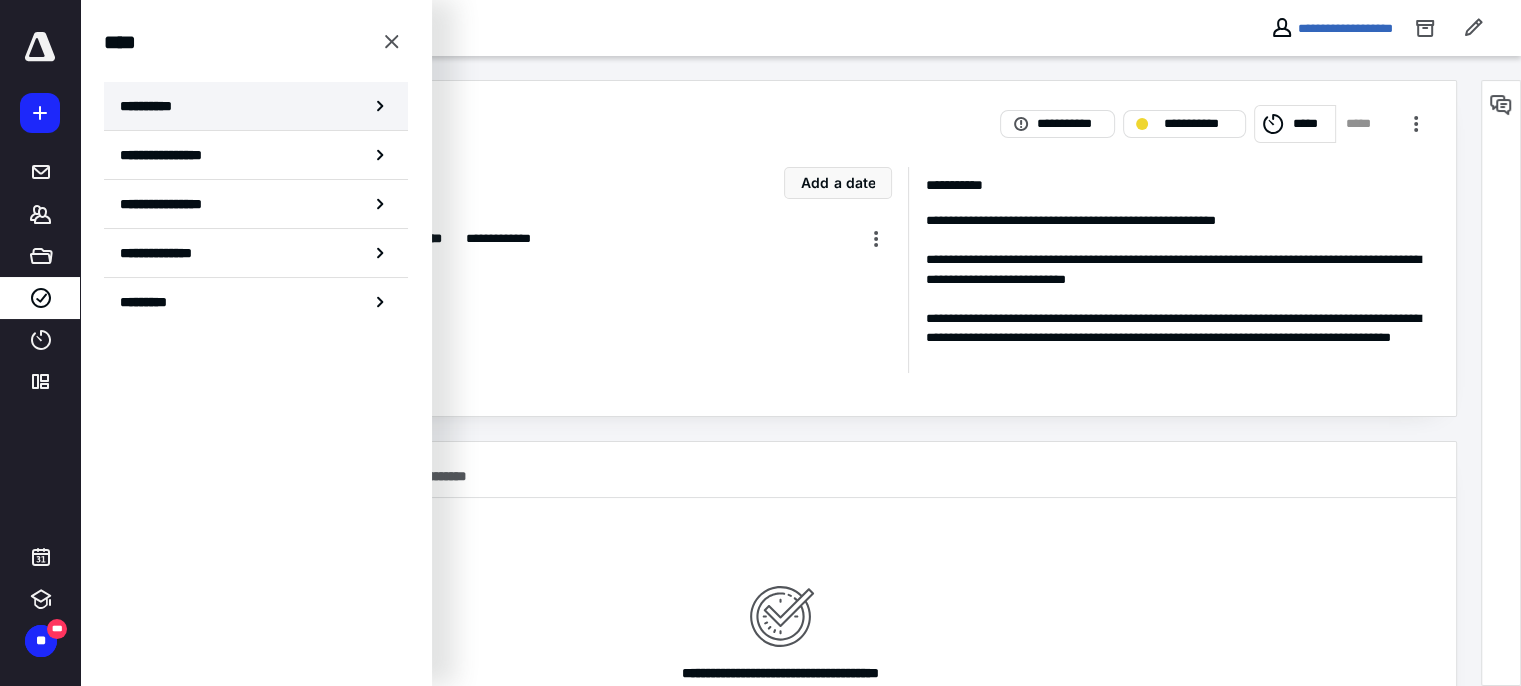 click 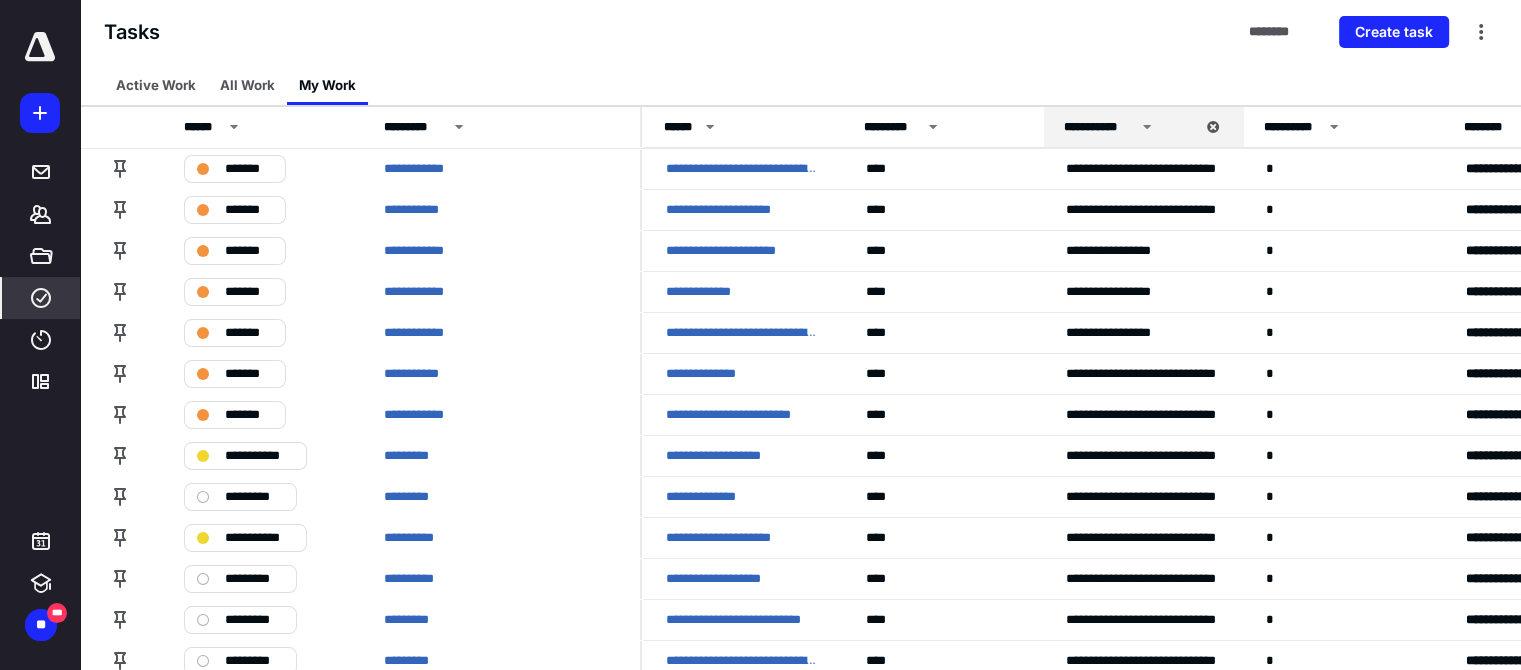scroll, scrollTop: 196, scrollLeft: 0, axis: vertical 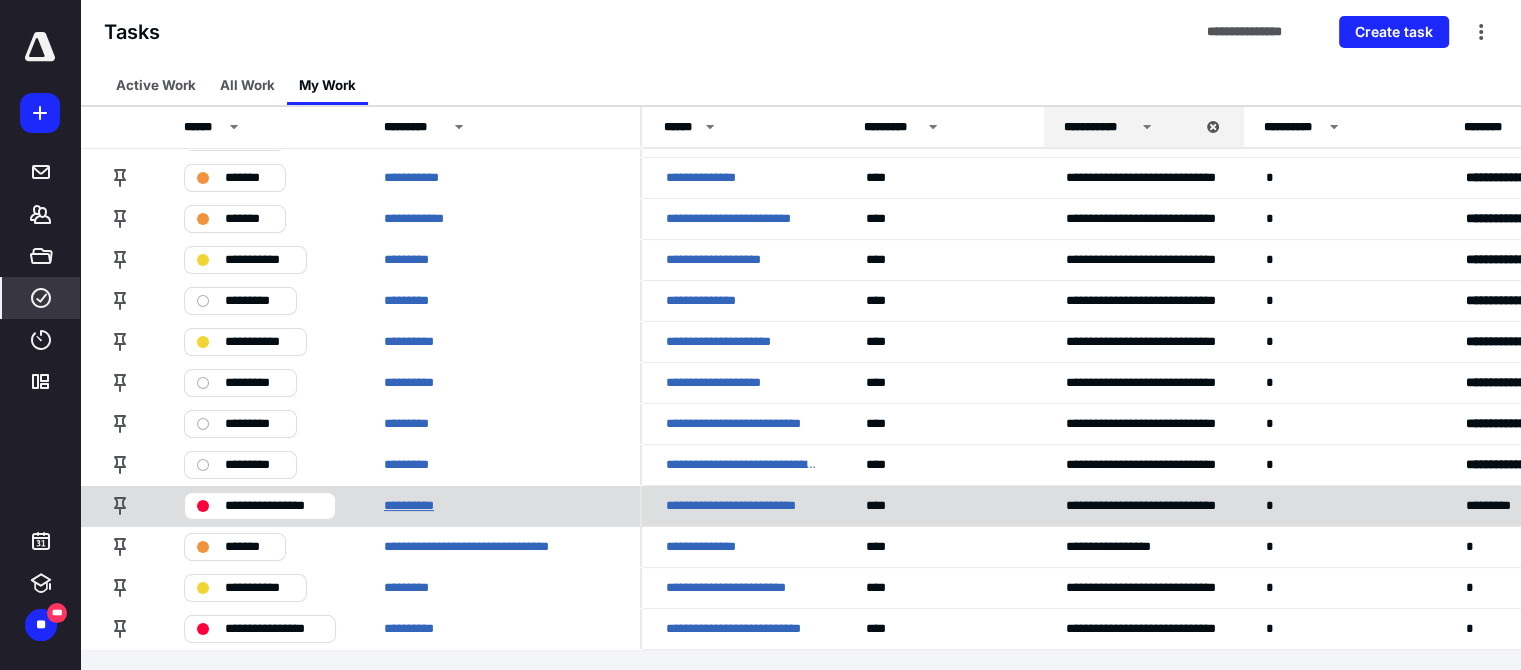 click on "**********" at bounding box center (420, 506) 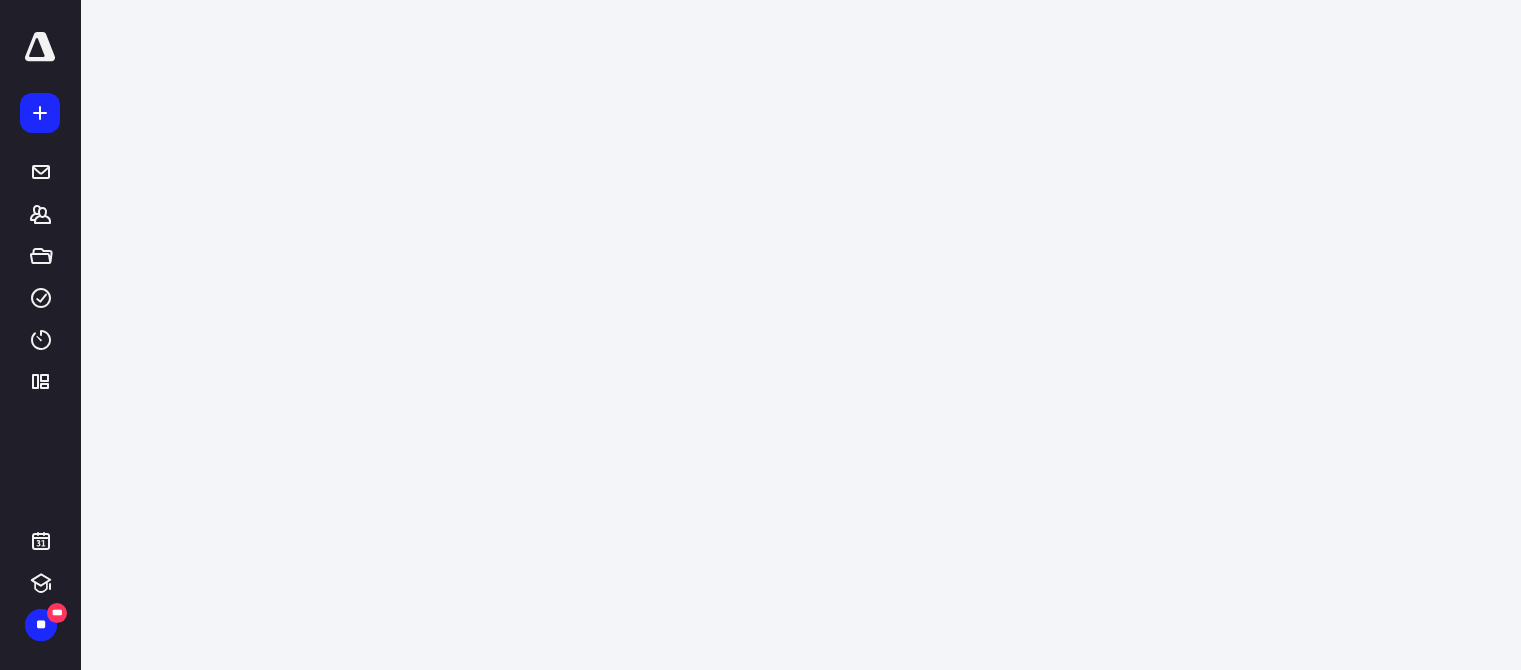 scroll, scrollTop: 0, scrollLeft: 0, axis: both 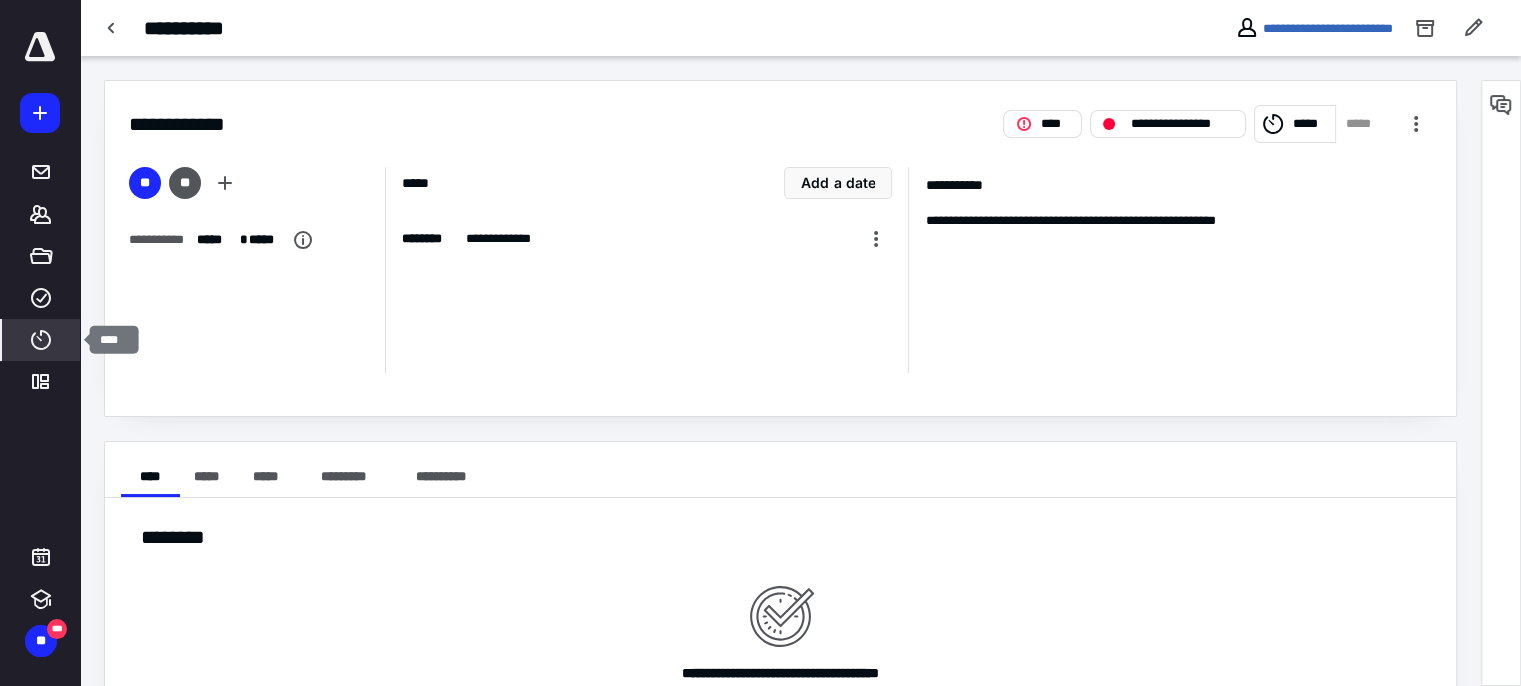 click 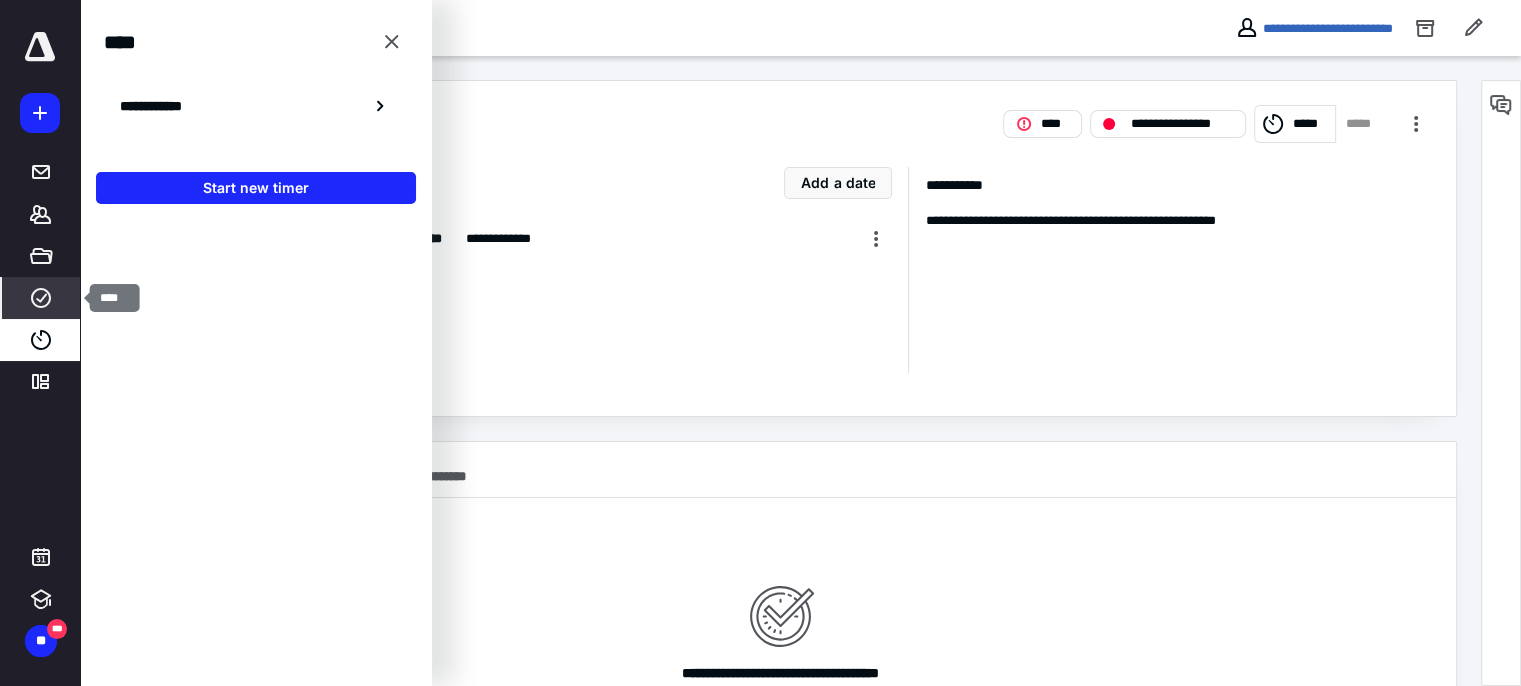 click 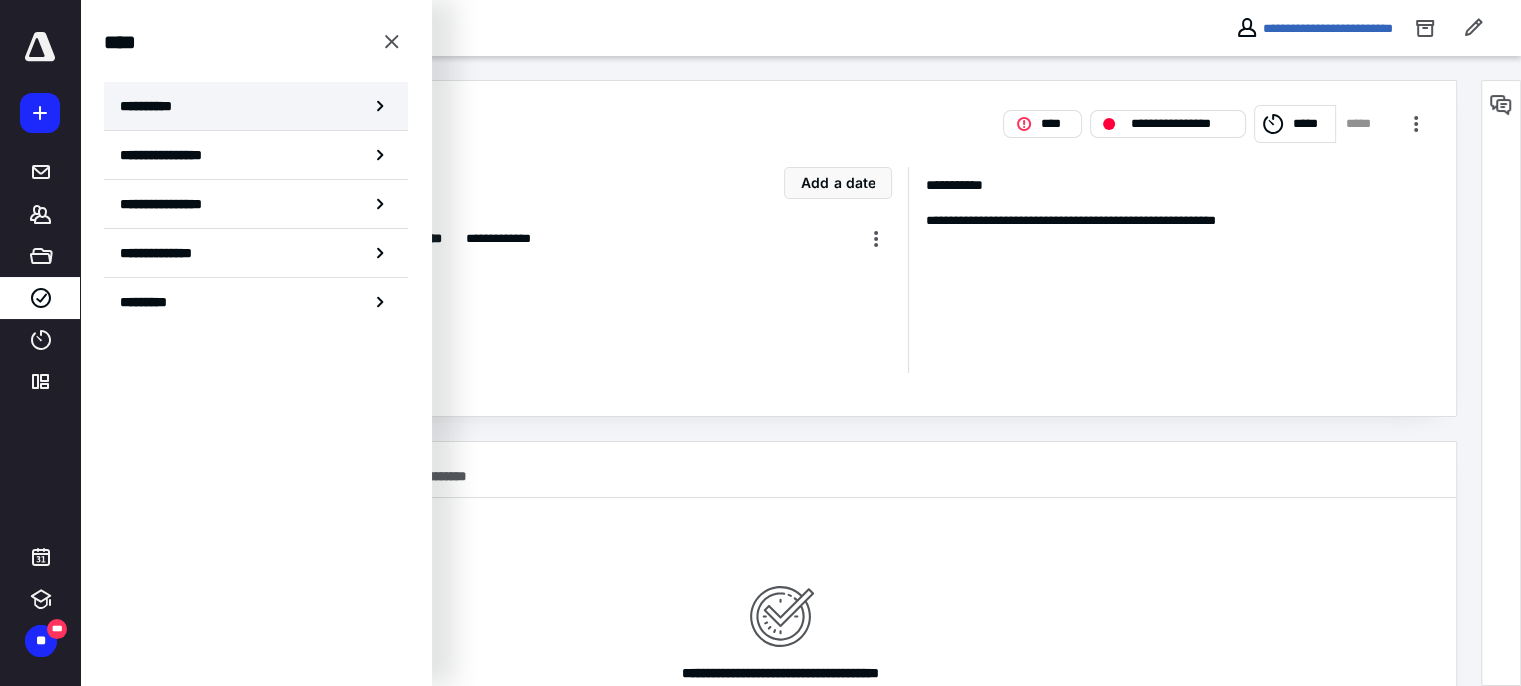 click 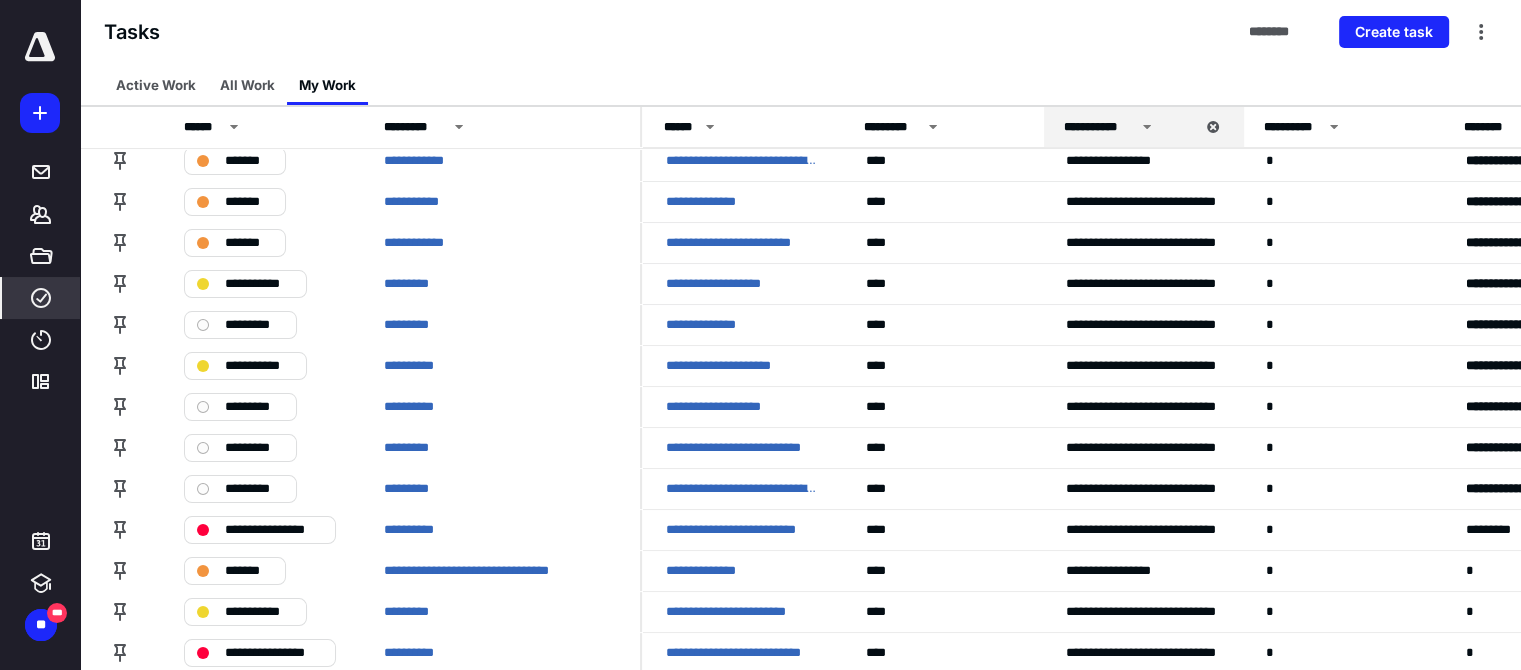 scroll, scrollTop: 196, scrollLeft: 0, axis: vertical 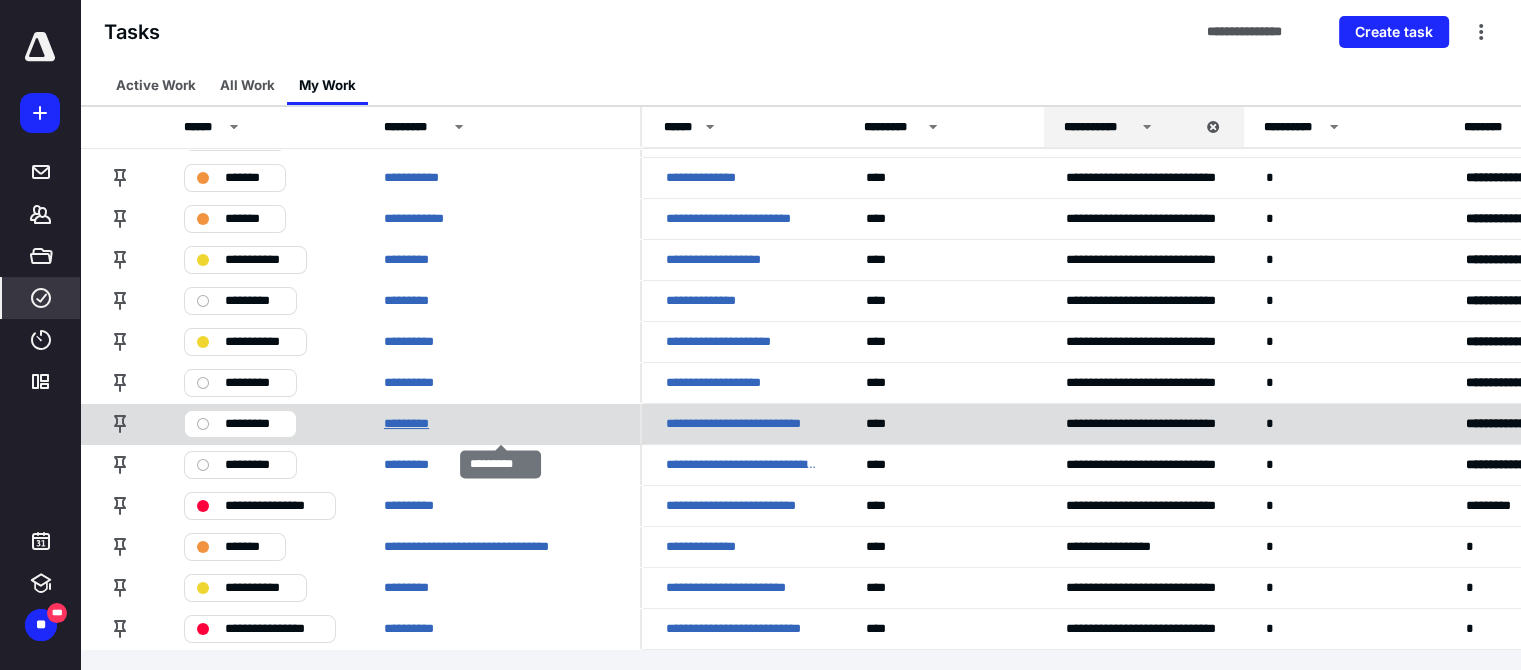 click on "*********" at bounding box center (416, 424) 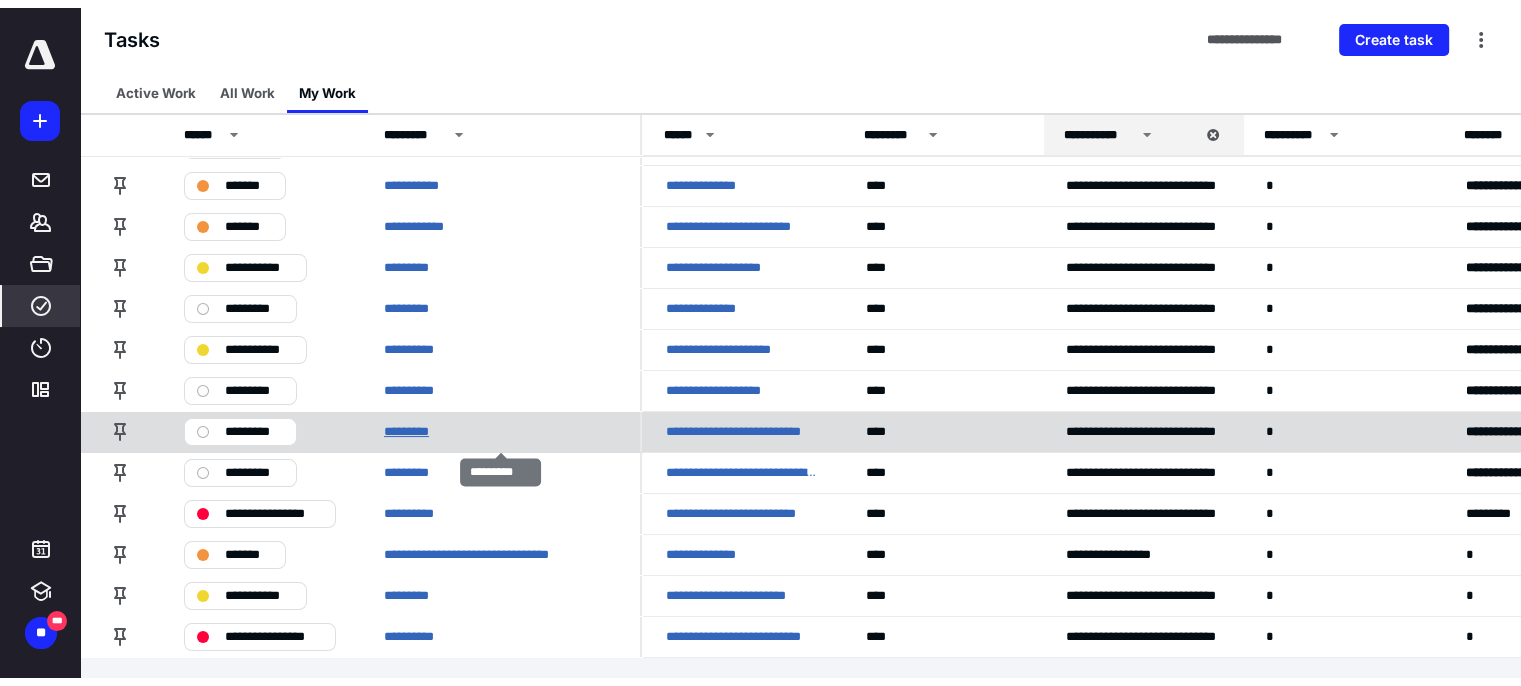 scroll, scrollTop: 0, scrollLeft: 0, axis: both 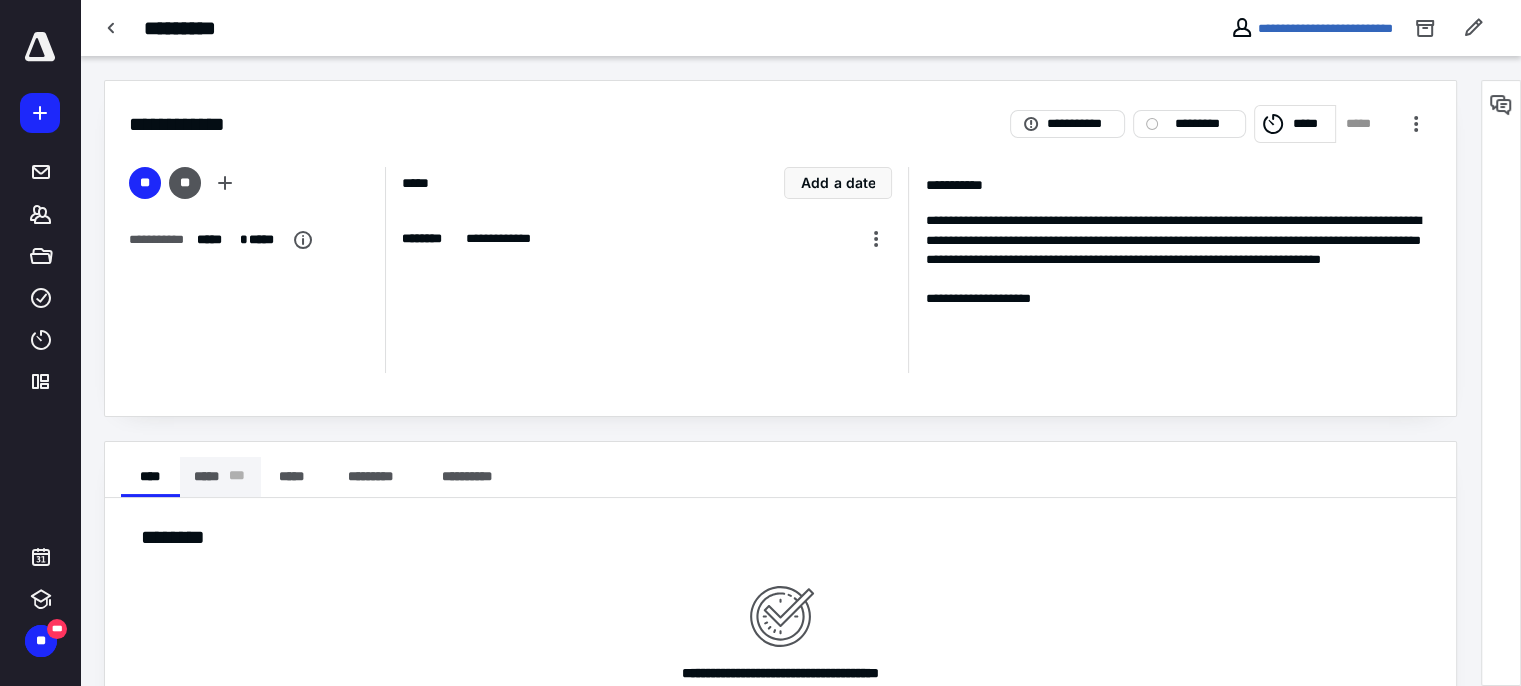 click on "* * *" at bounding box center (236, 477) 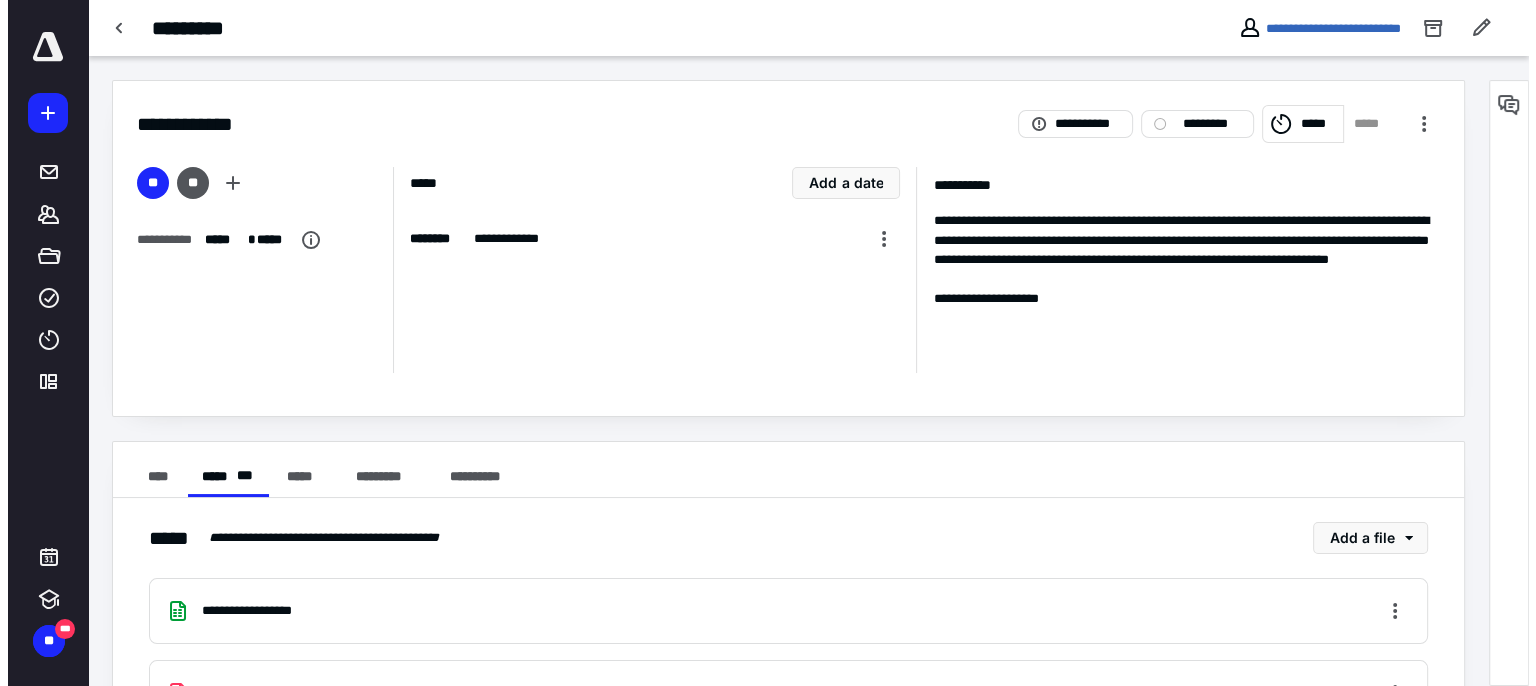 scroll, scrollTop: 88, scrollLeft: 0, axis: vertical 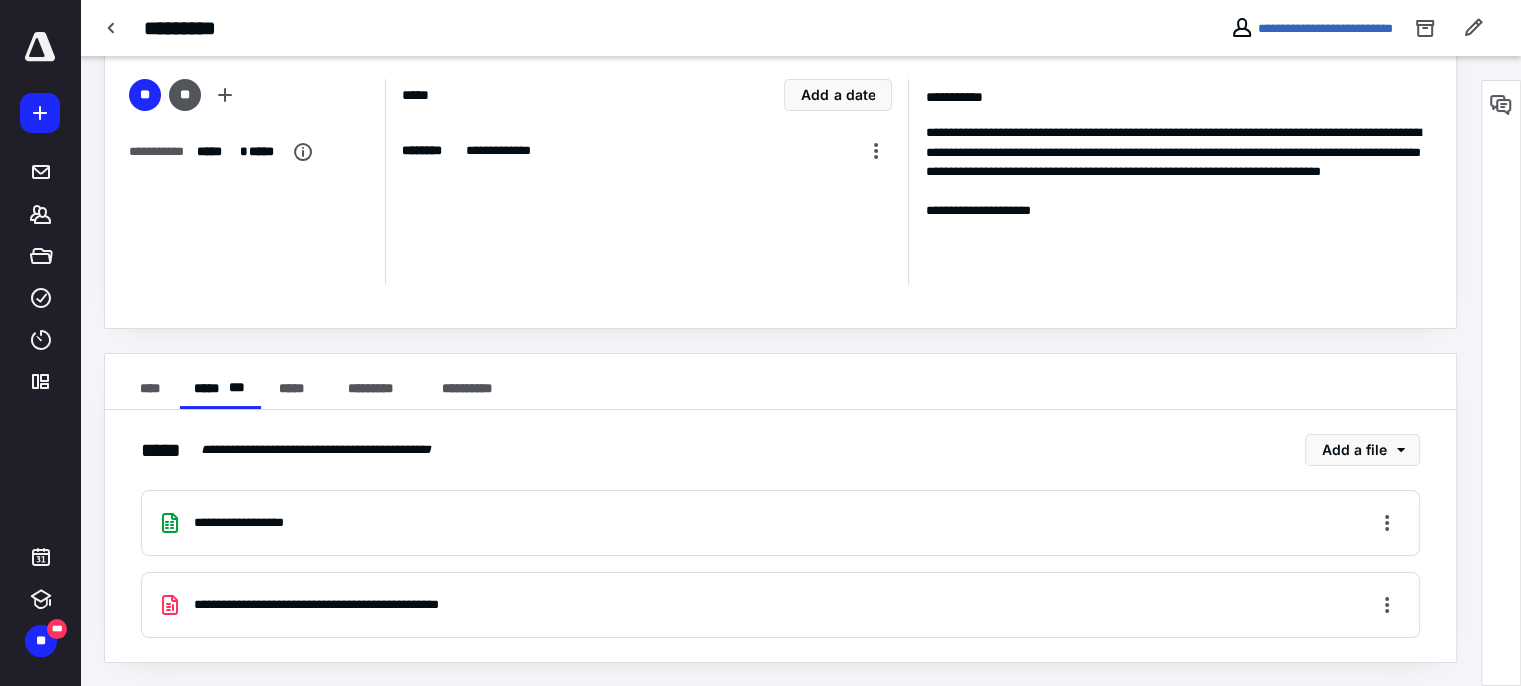 click on "**********" at bounding box center (353, 605) 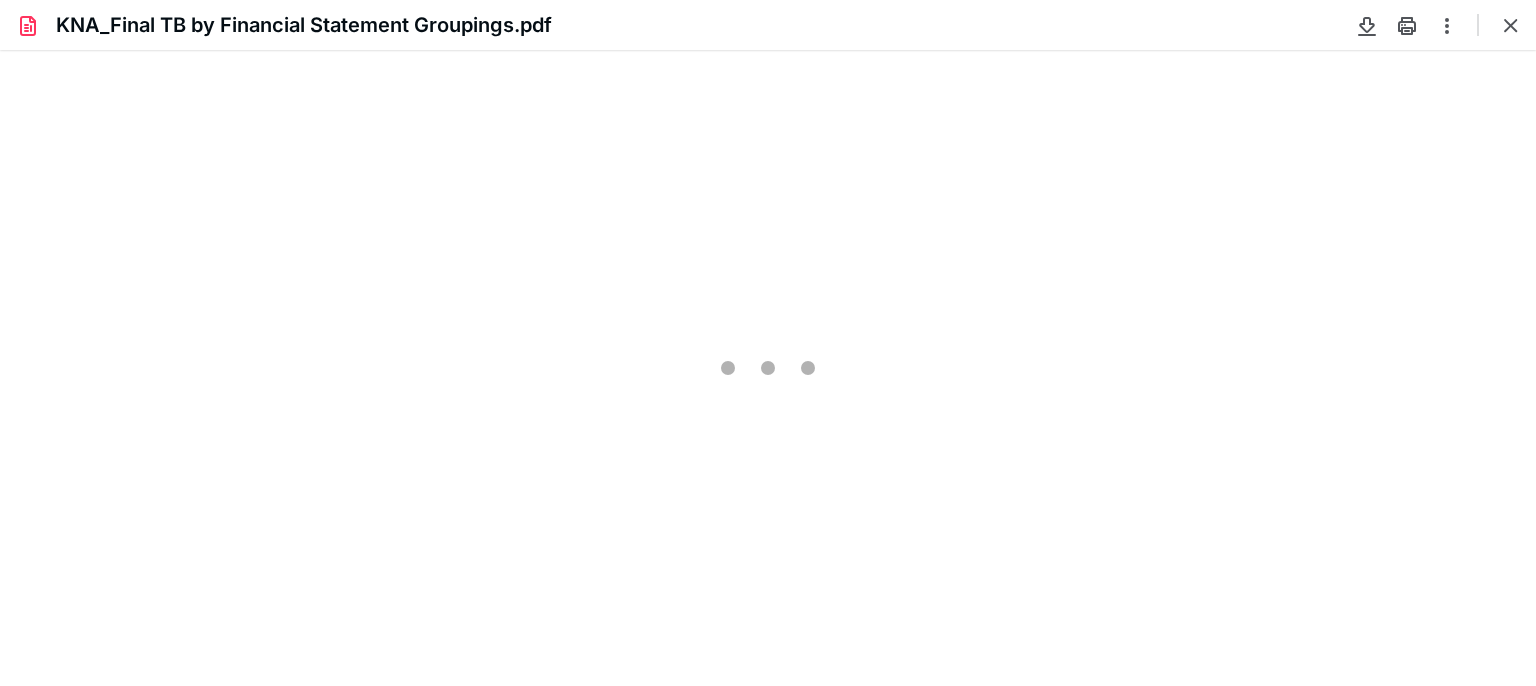 scroll, scrollTop: 0, scrollLeft: 0, axis: both 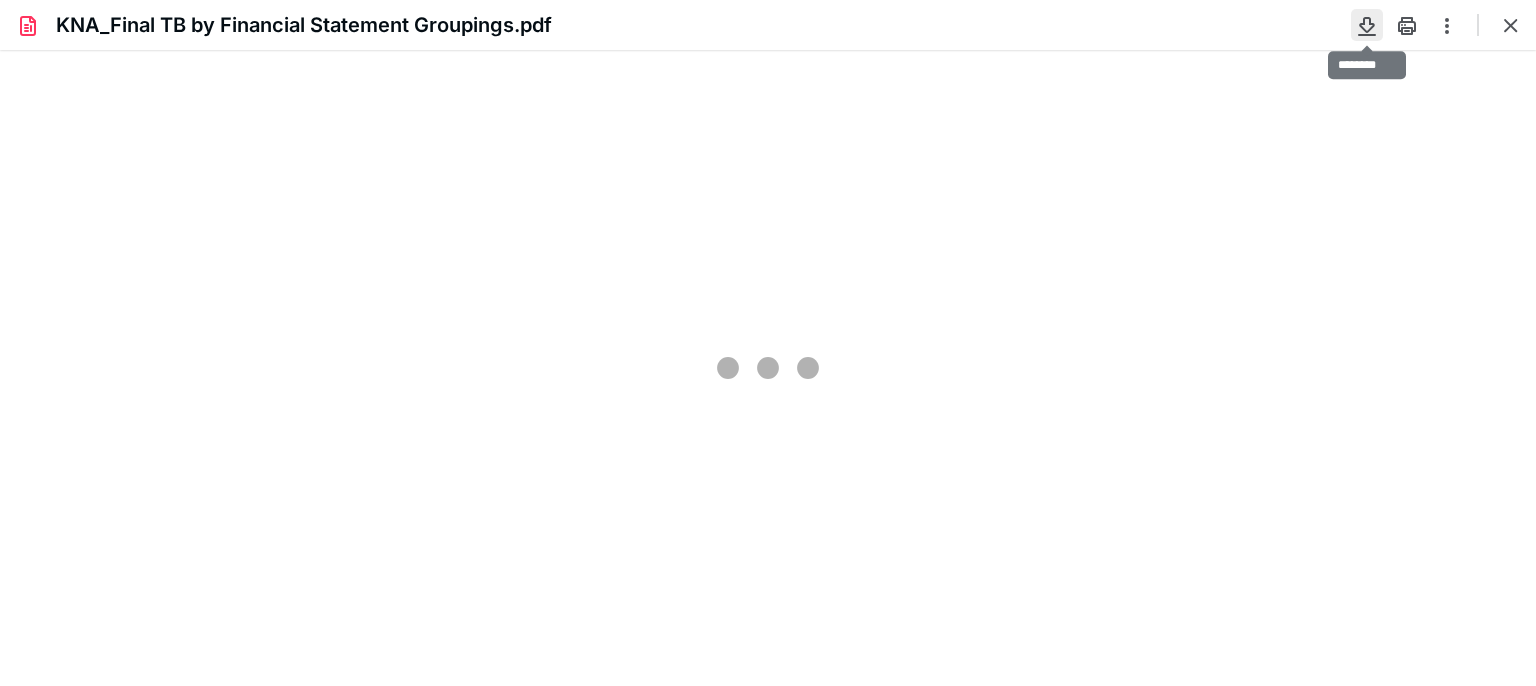 type on "245" 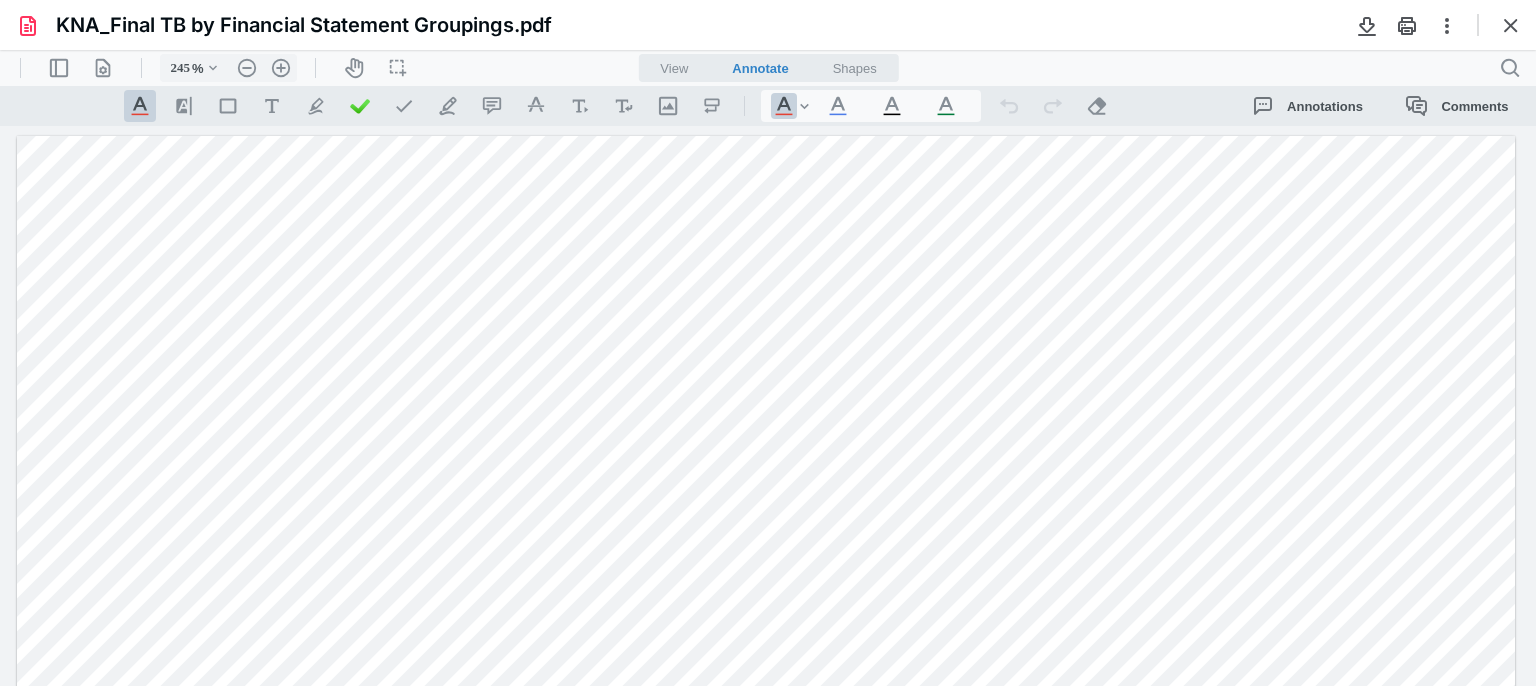 drag, startPoint x: 740, startPoint y: 233, endPoint x: 1083, endPoint y: 240, distance: 343.0714 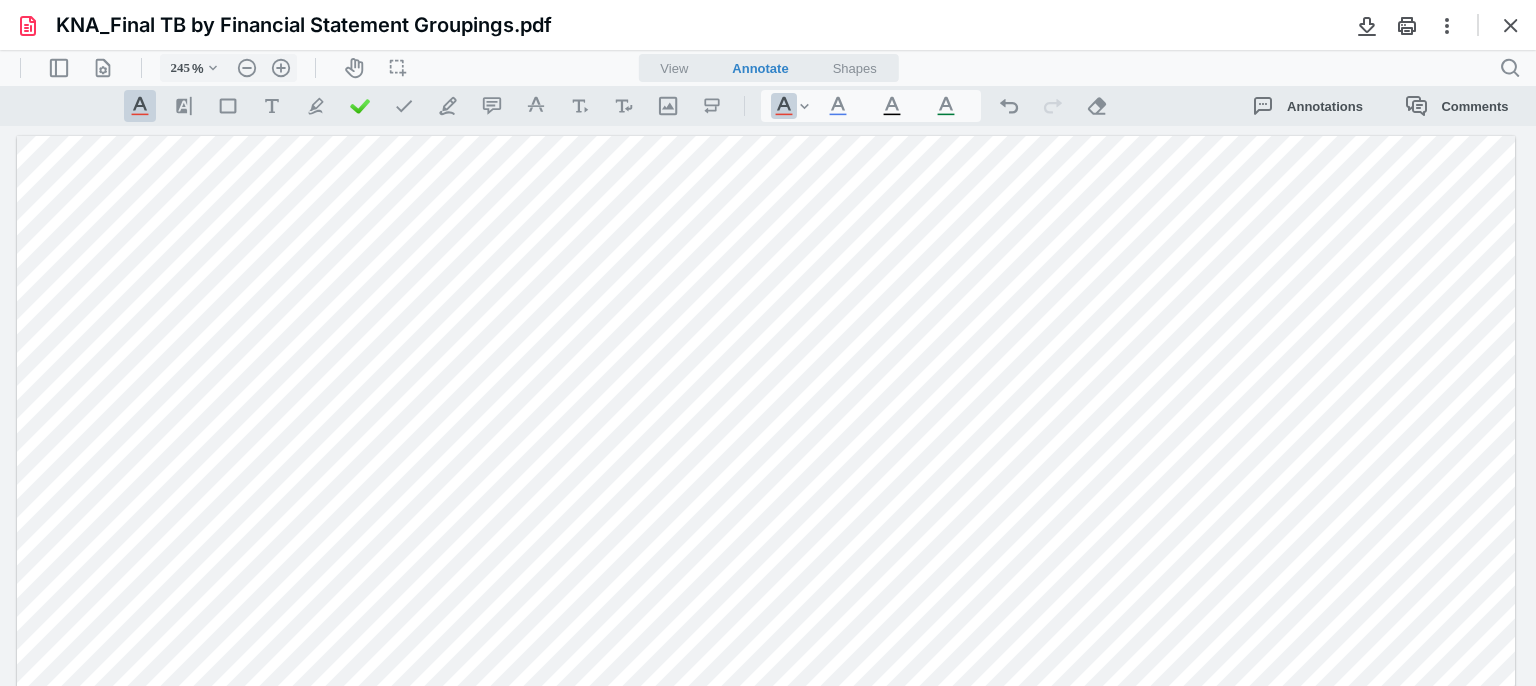 click at bounding box center (766, 1106) 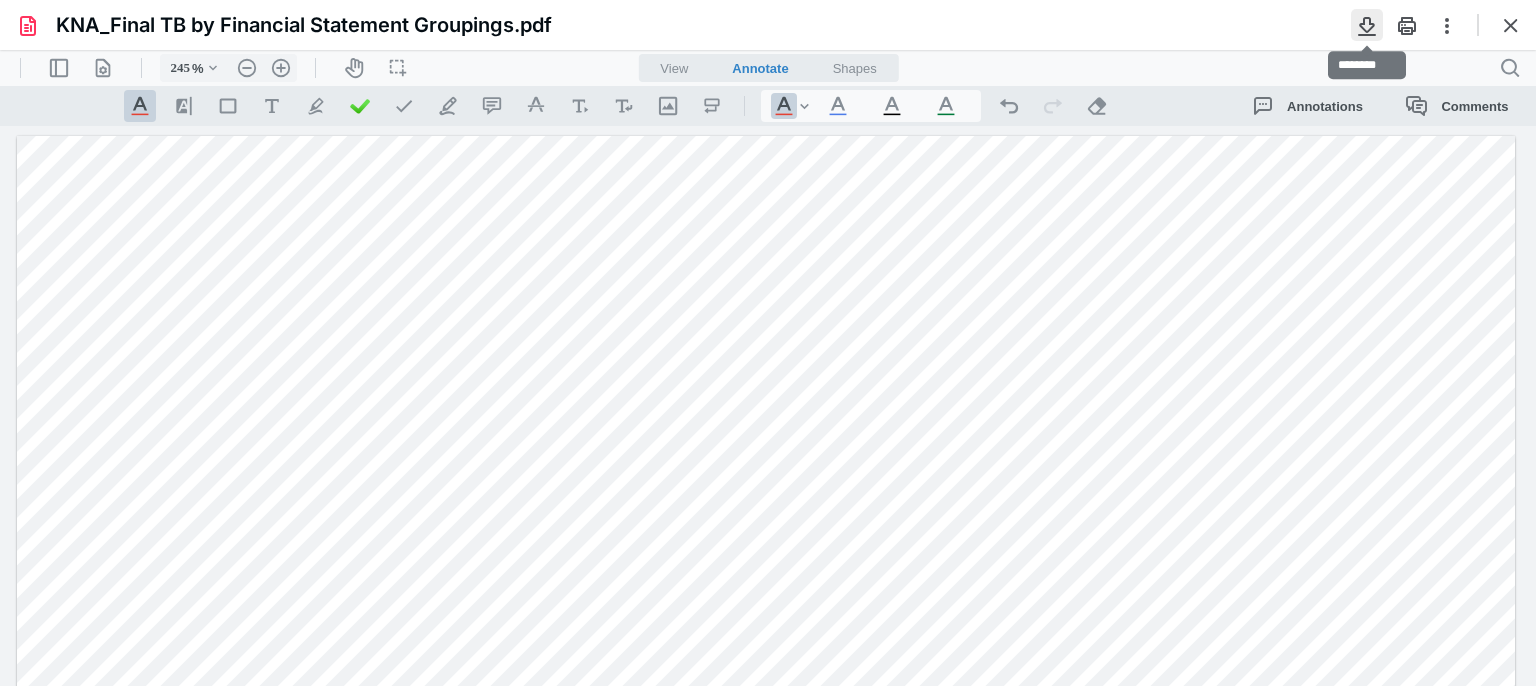 click at bounding box center [1367, 25] 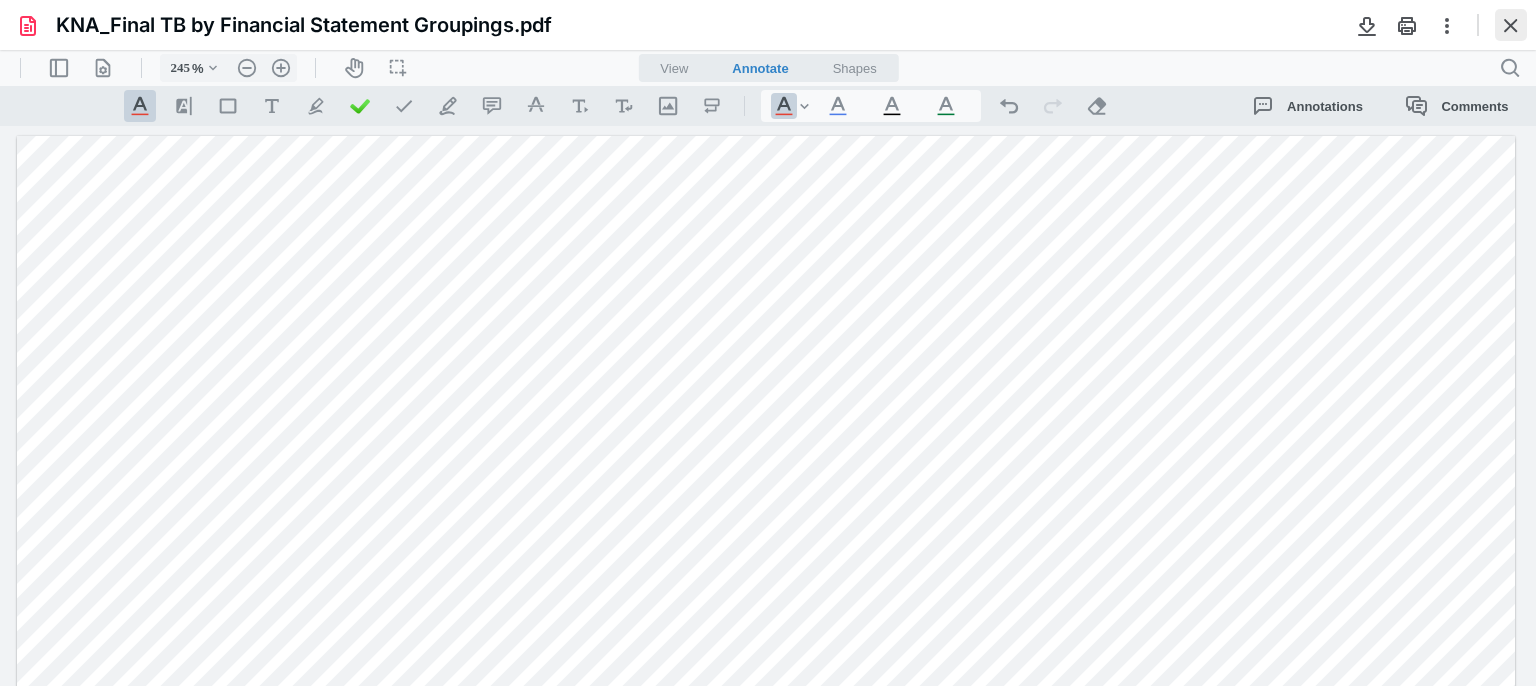 click at bounding box center (1511, 25) 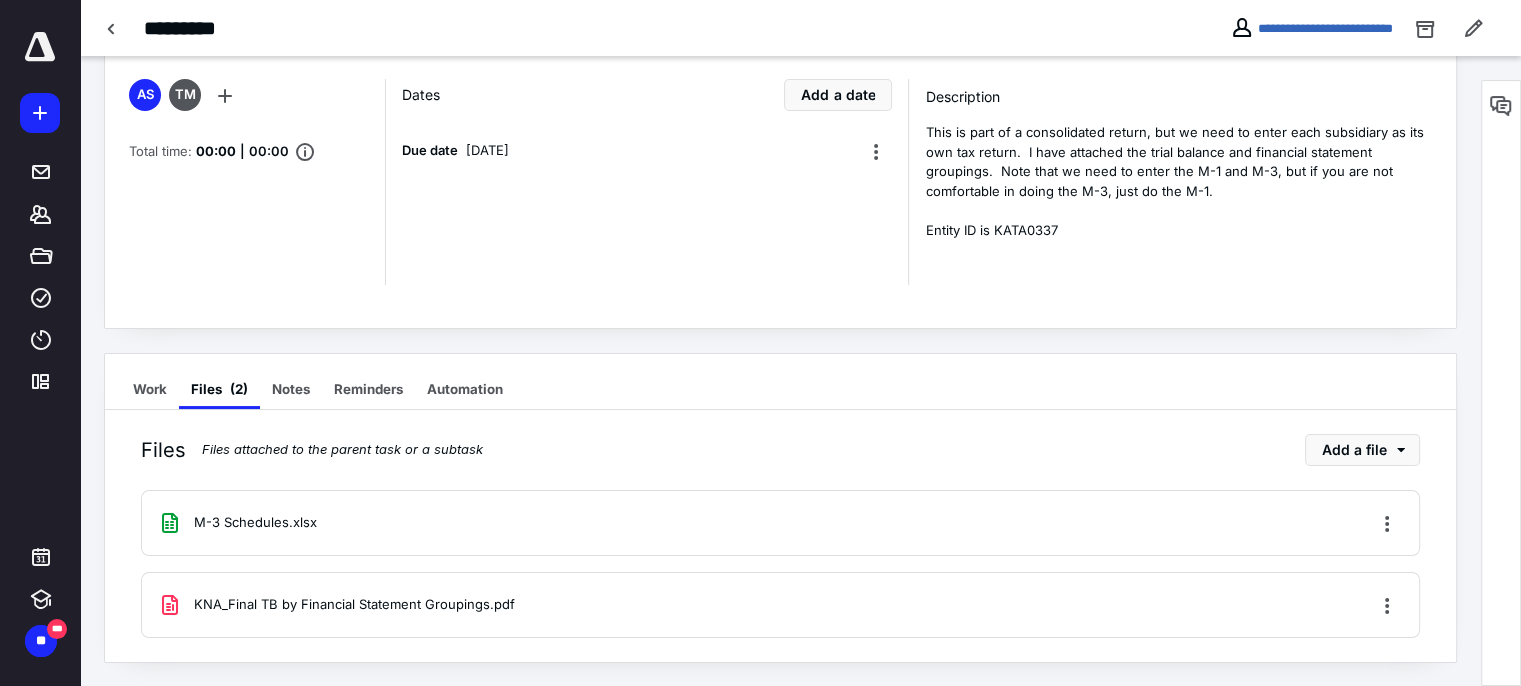 click on "M-3 Schedules.xlsx" at bounding box center (255, 523) 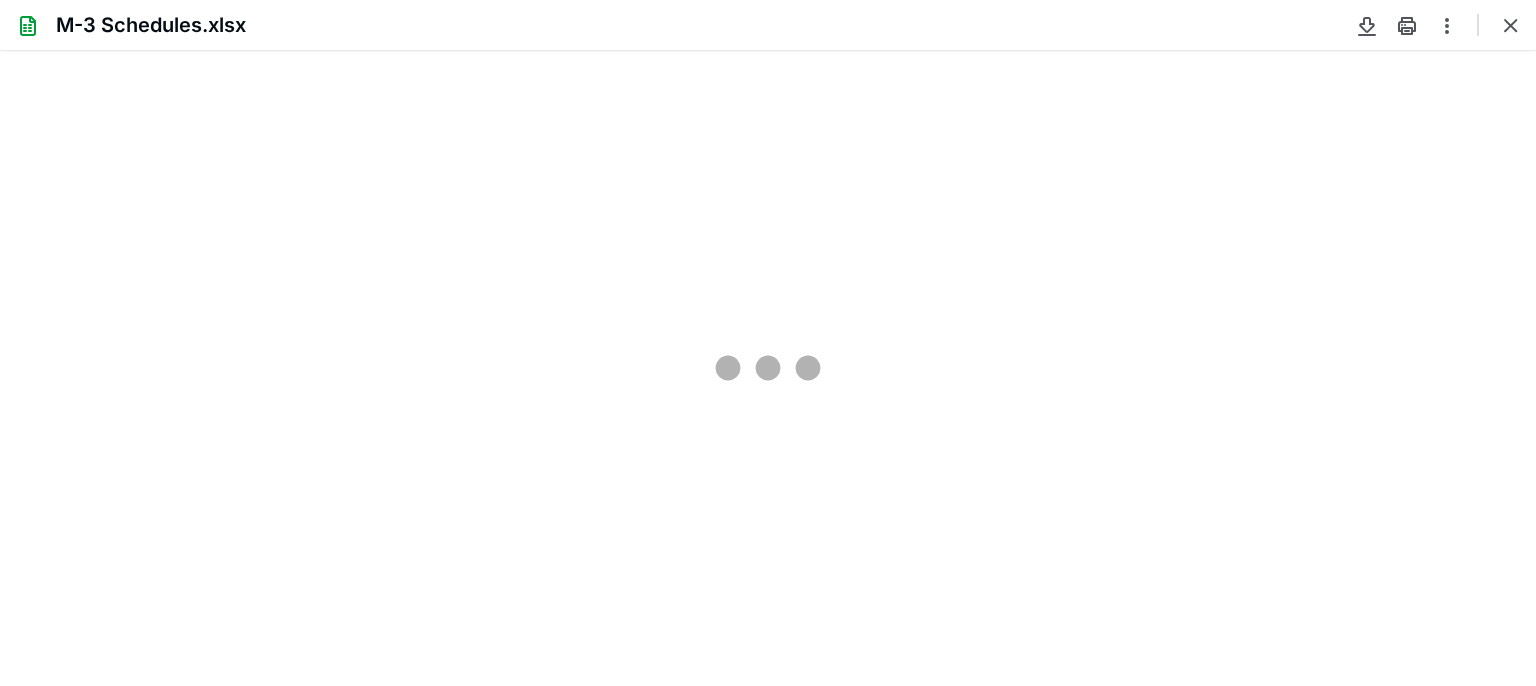 scroll, scrollTop: 0, scrollLeft: 0, axis: both 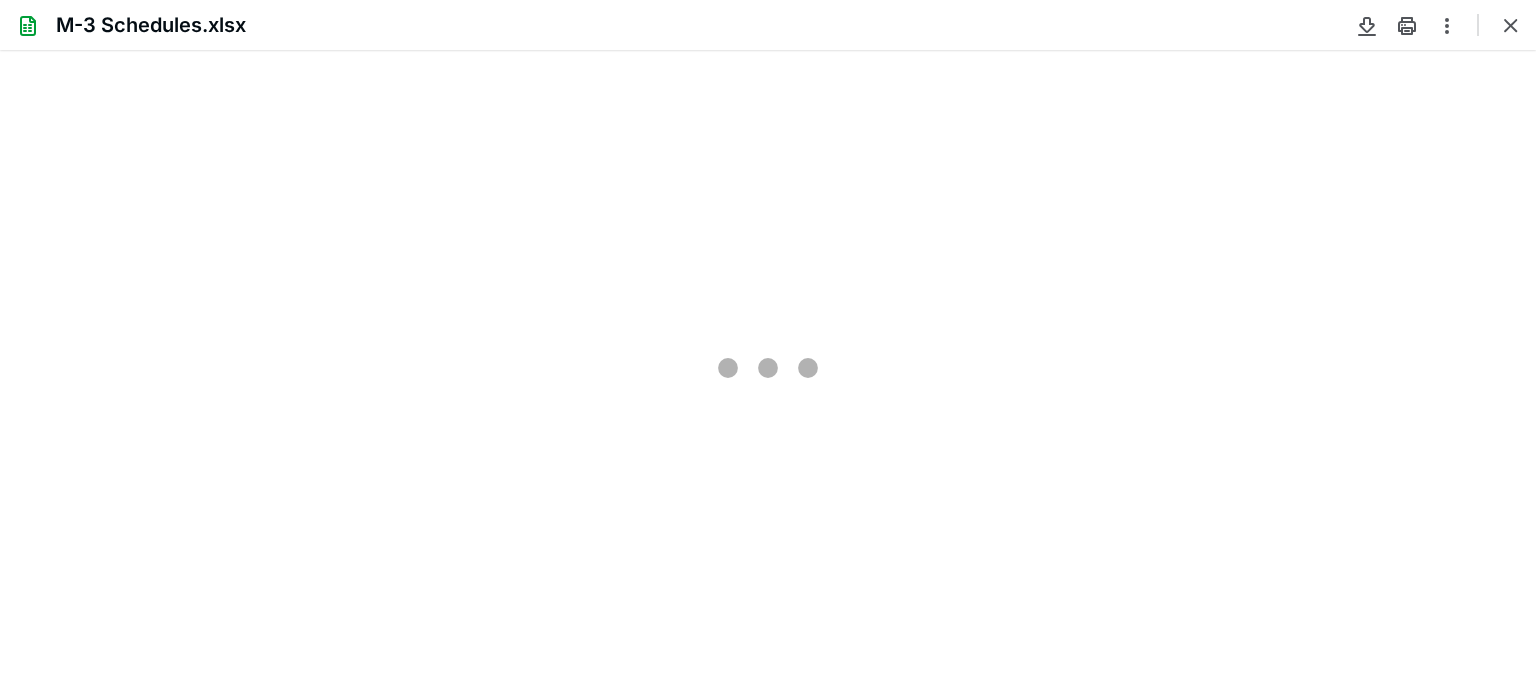type on "218" 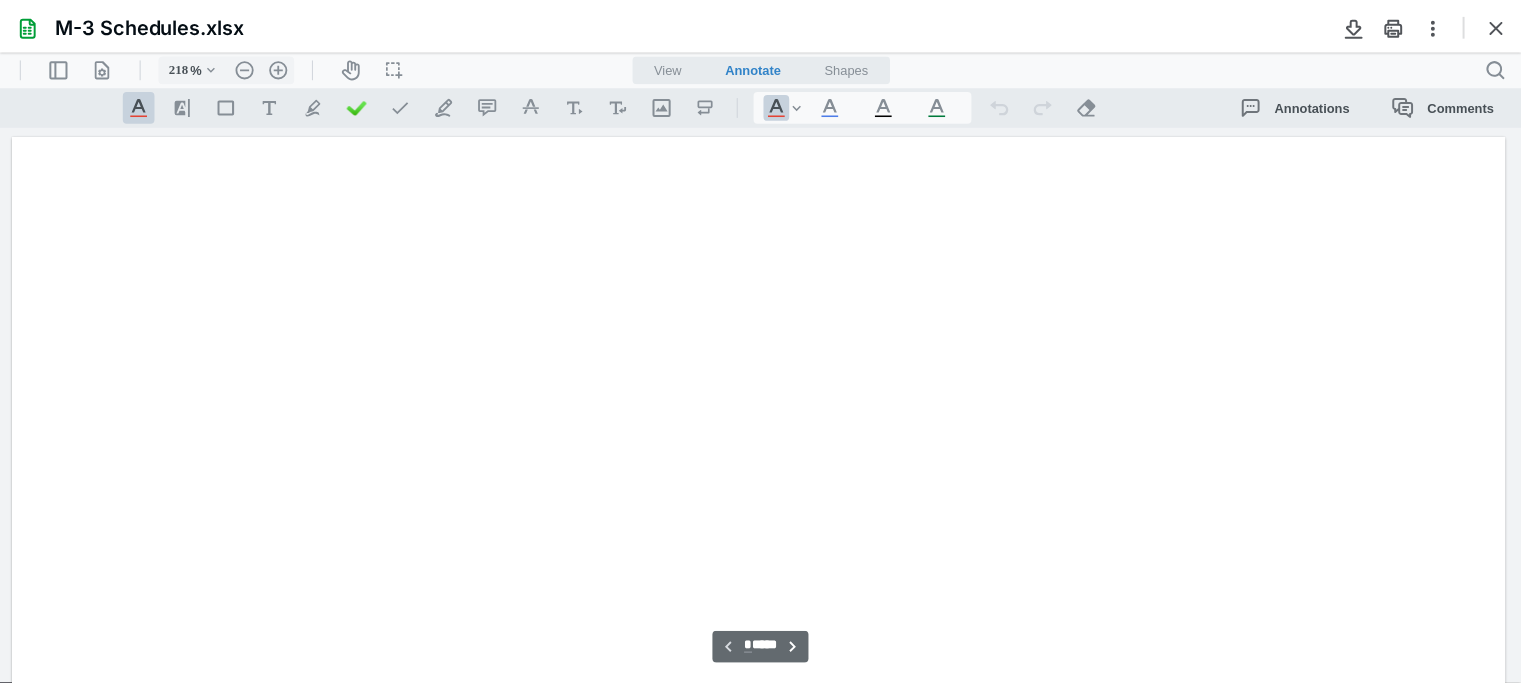 scroll, scrollTop: 84, scrollLeft: 0, axis: vertical 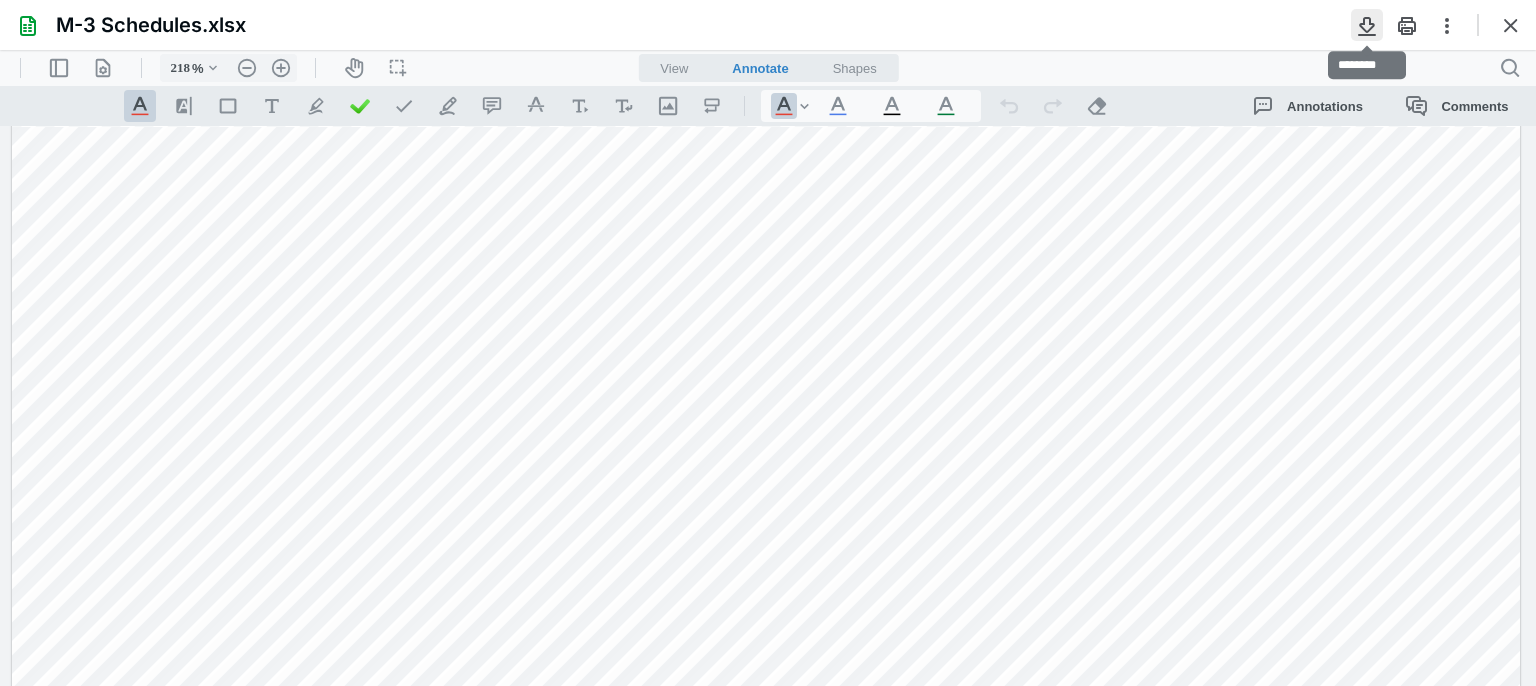 click at bounding box center (1367, 25) 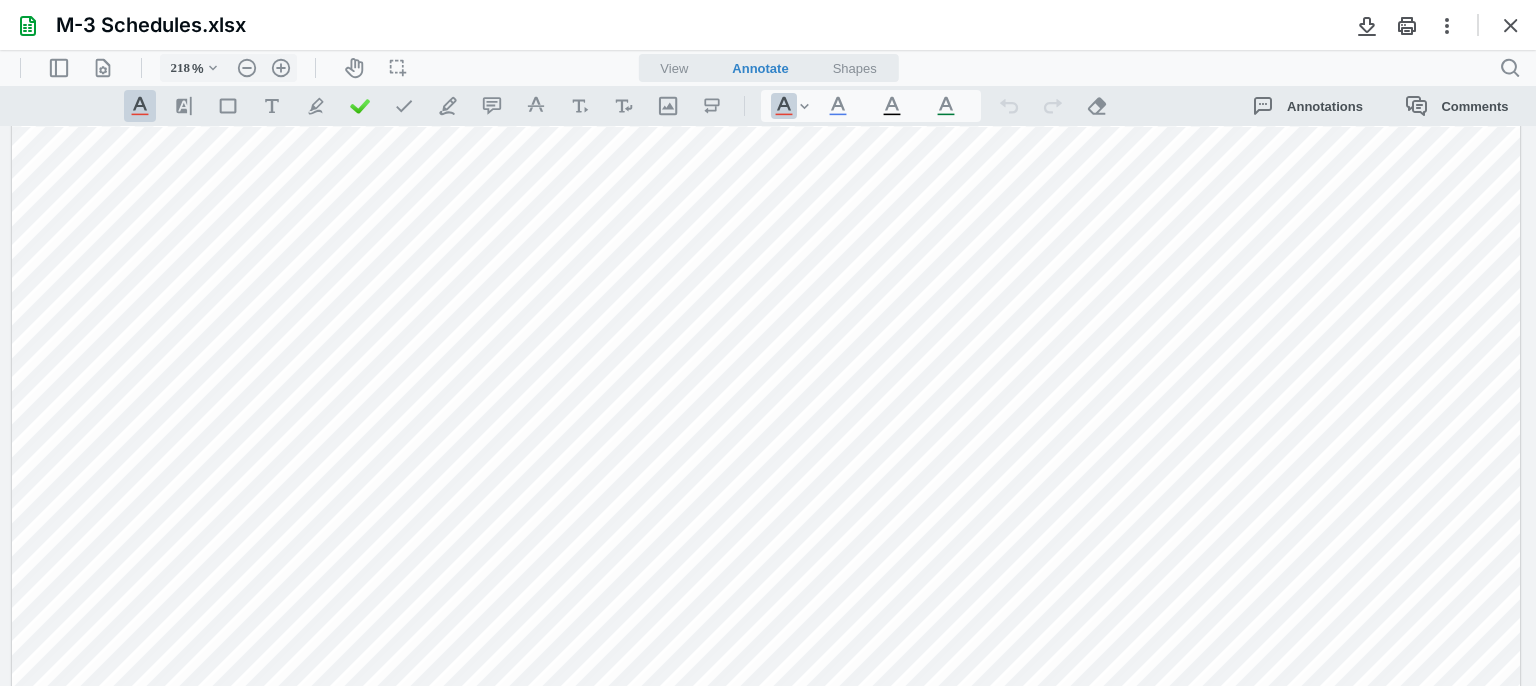 type 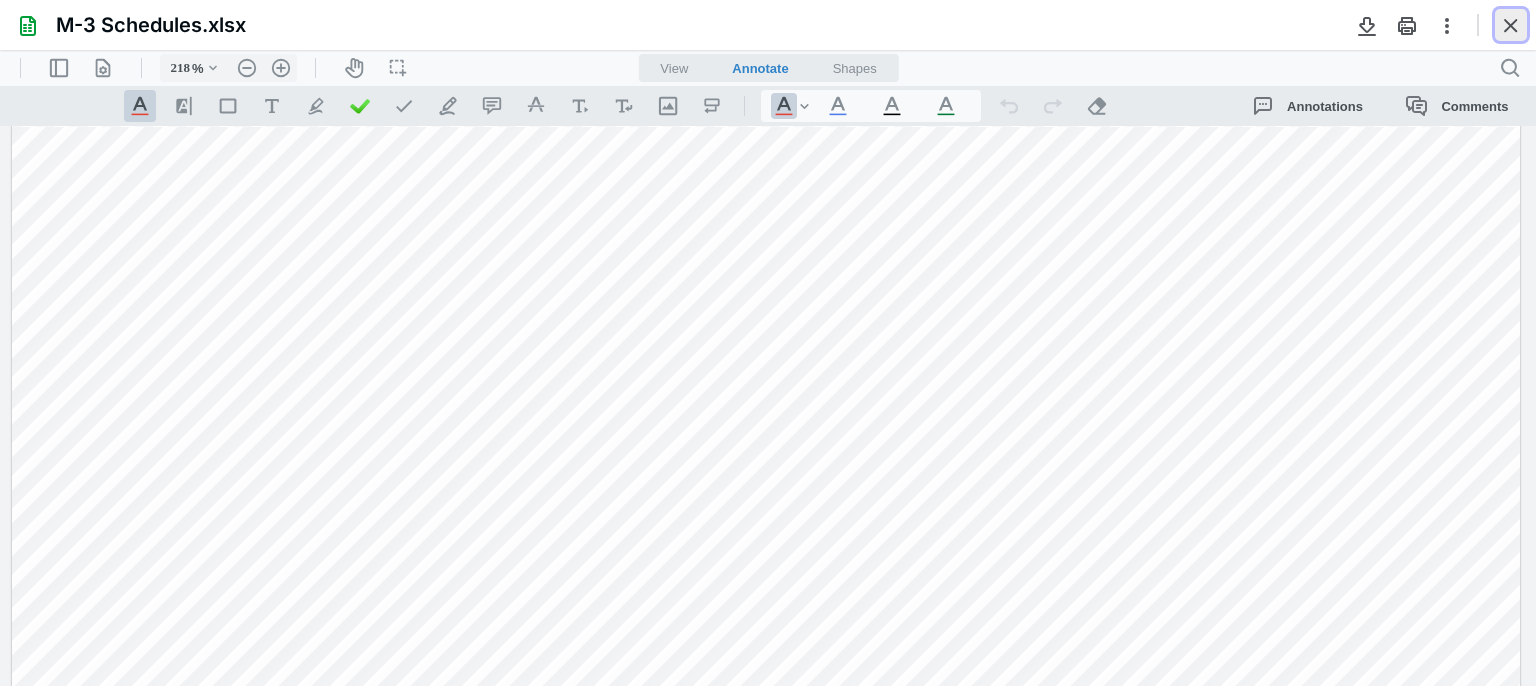 click at bounding box center (1511, 25) 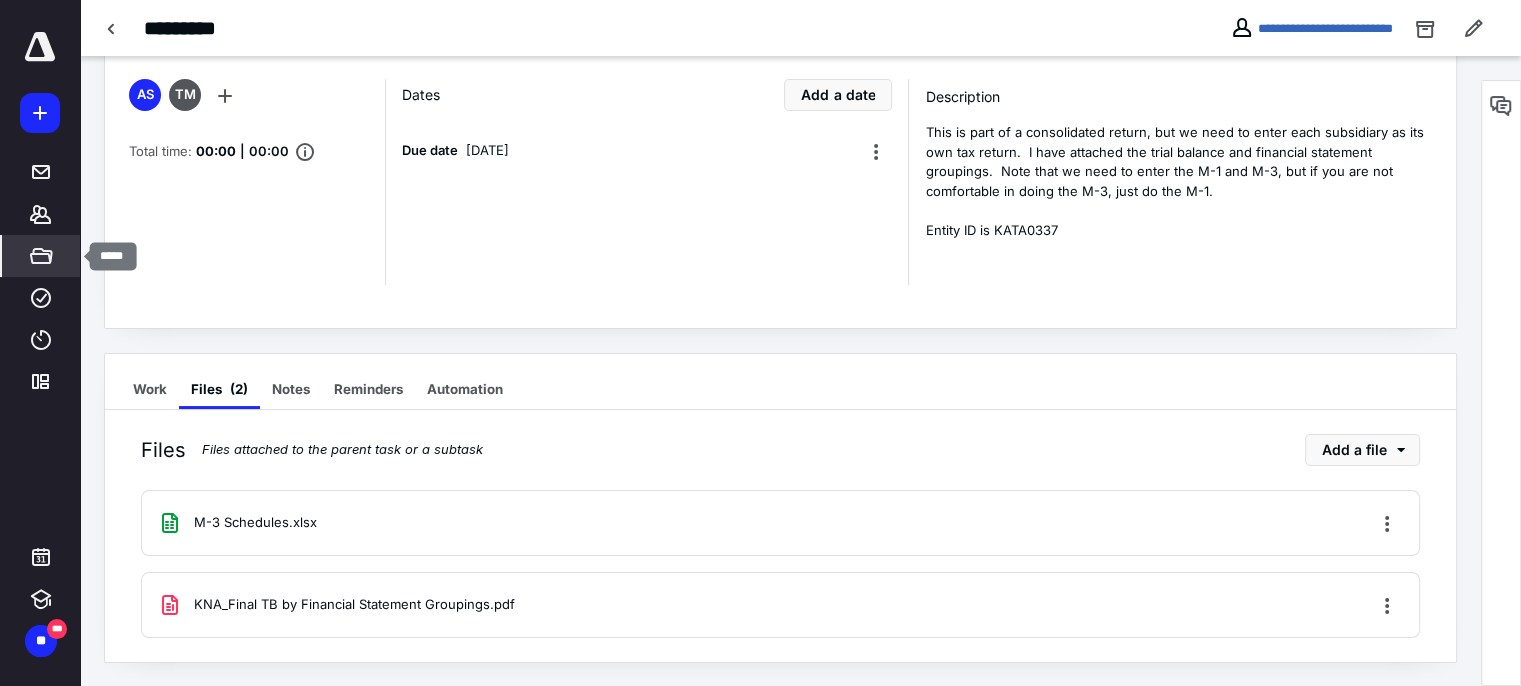 click 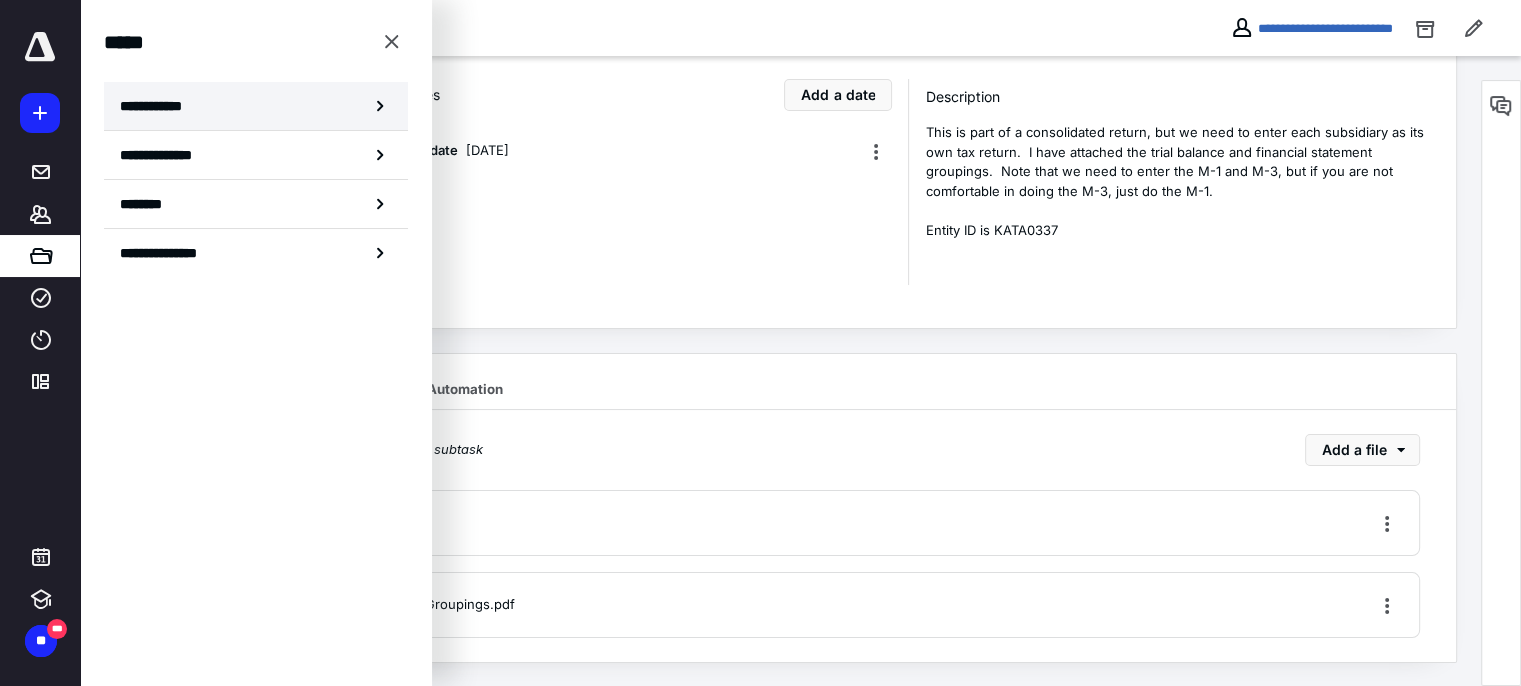 click 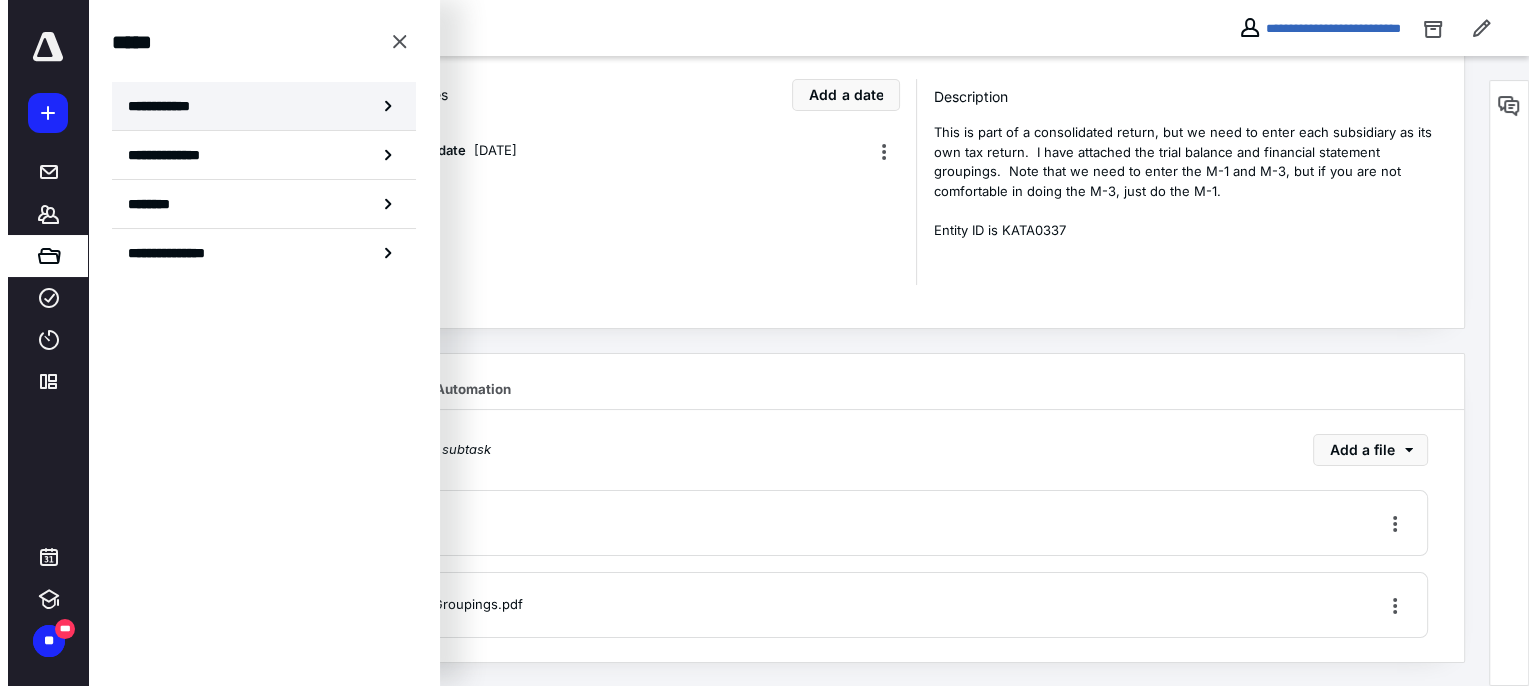 scroll, scrollTop: 0, scrollLeft: 0, axis: both 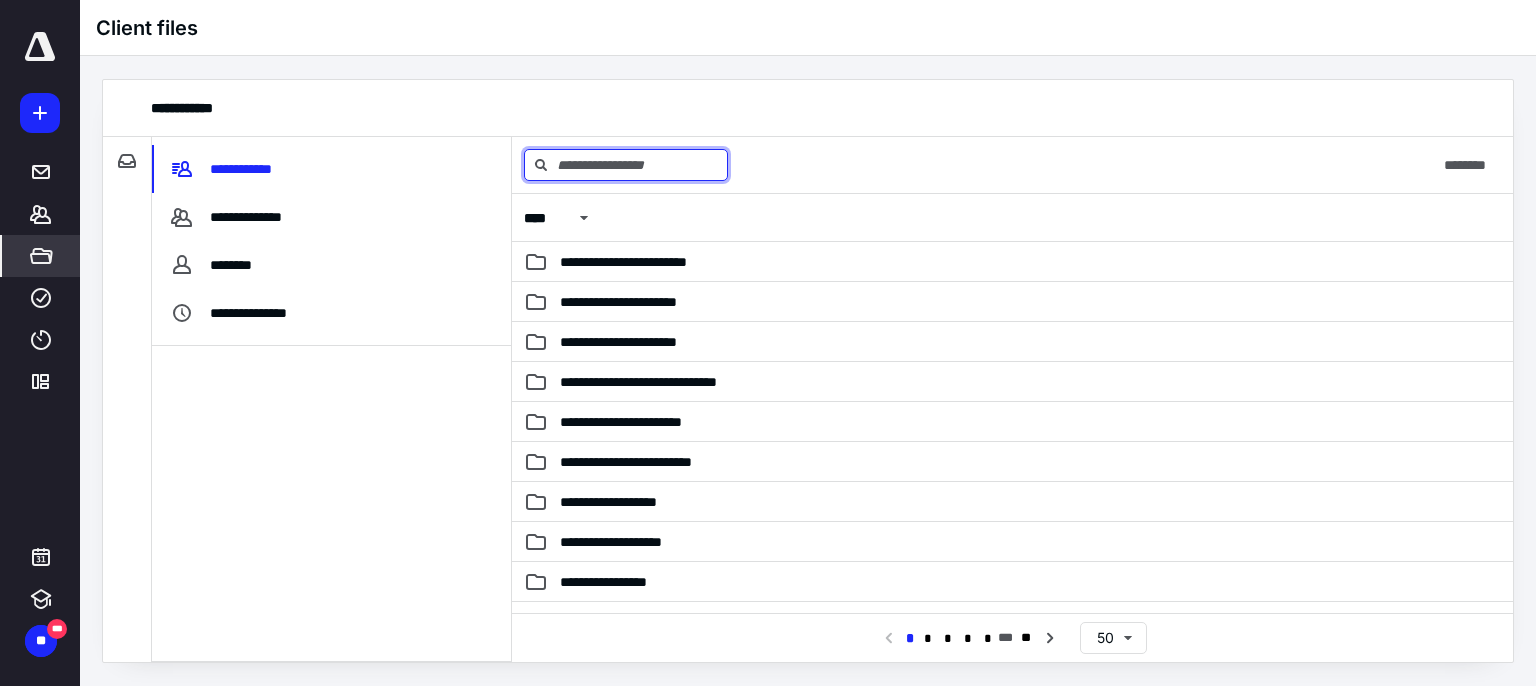 click at bounding box center (626, 165) 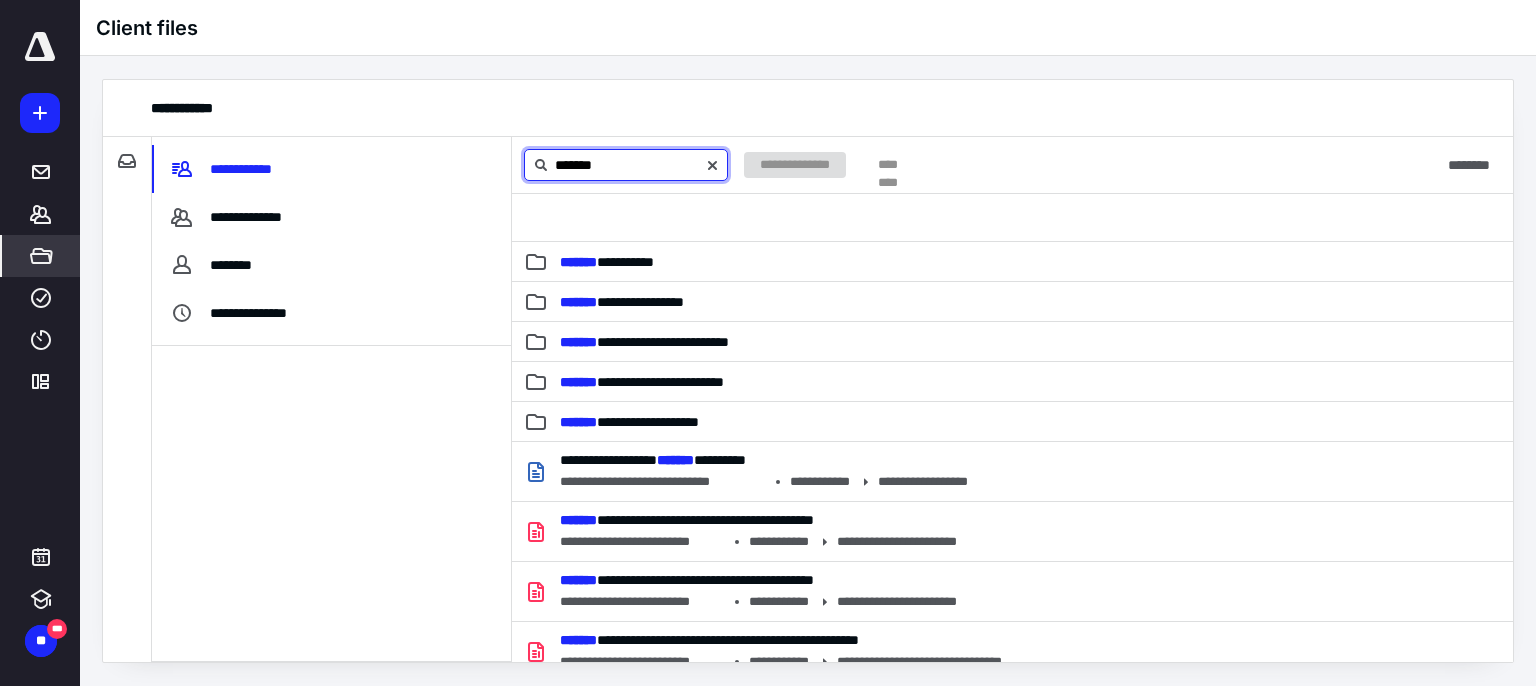 type on "*******" 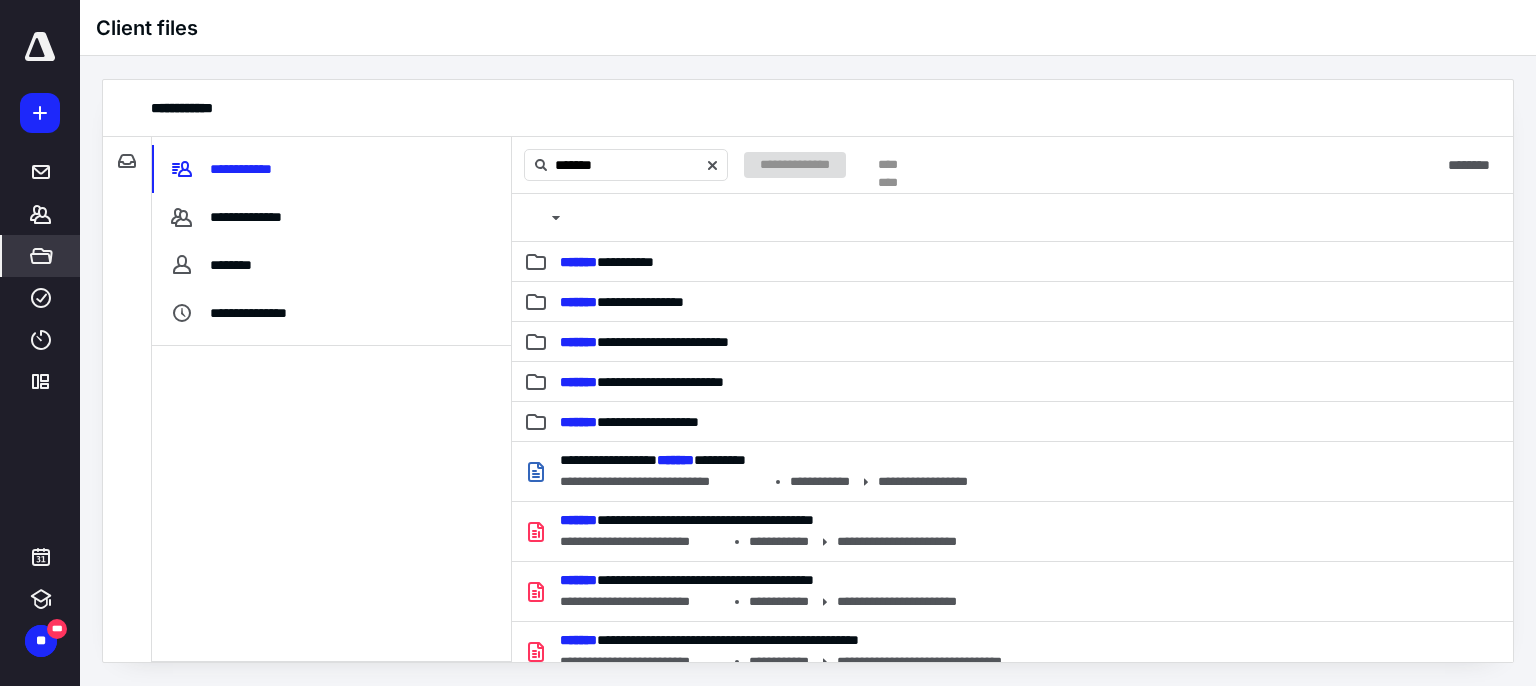 click at bounding box center [873, 218] 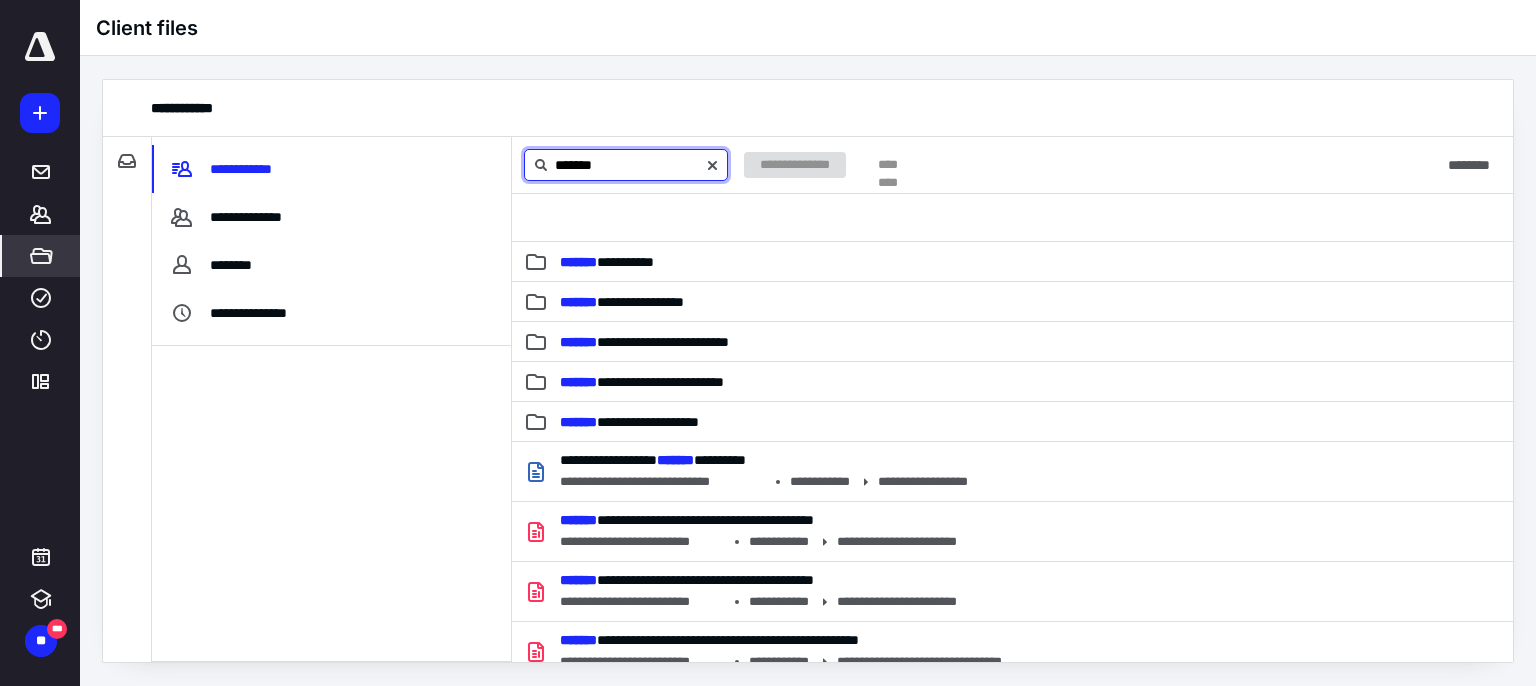 click on "*******" at bounding box center (626, 165) 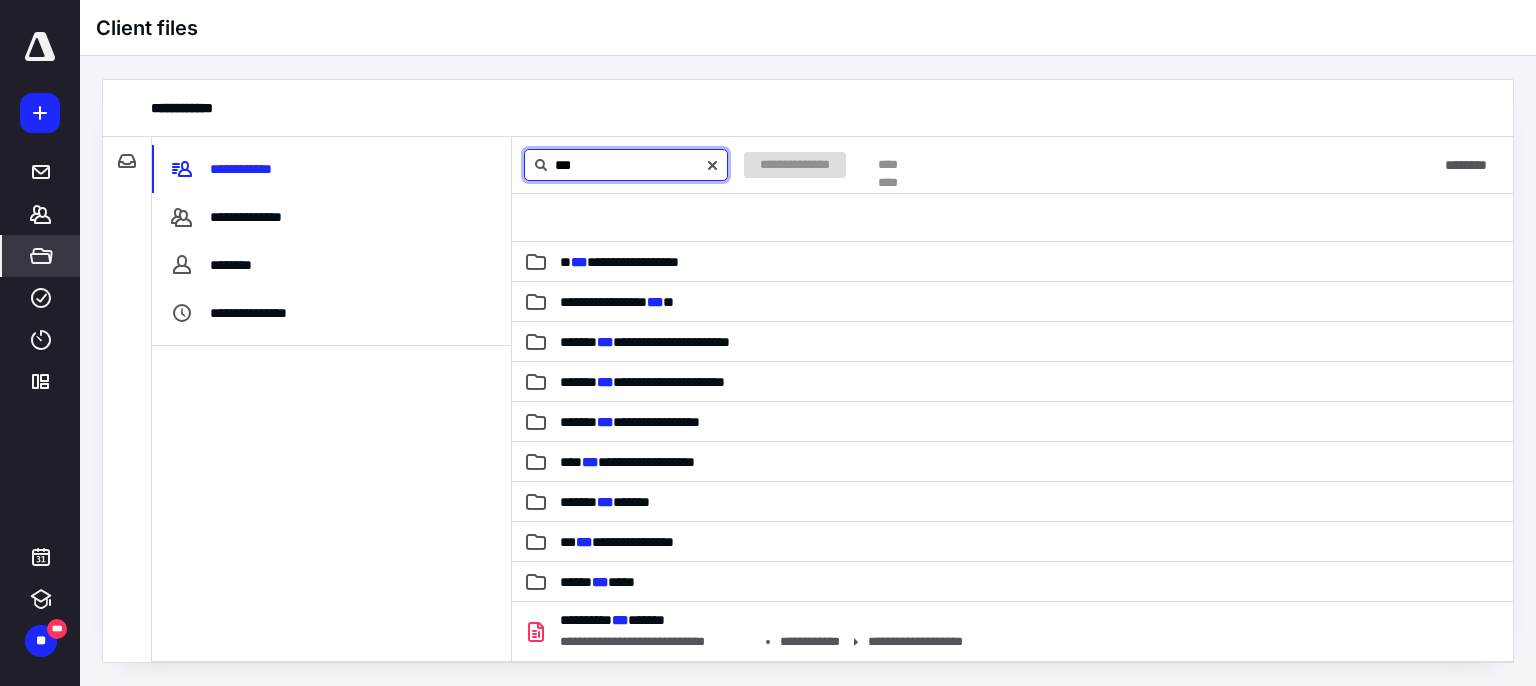 type on "*" 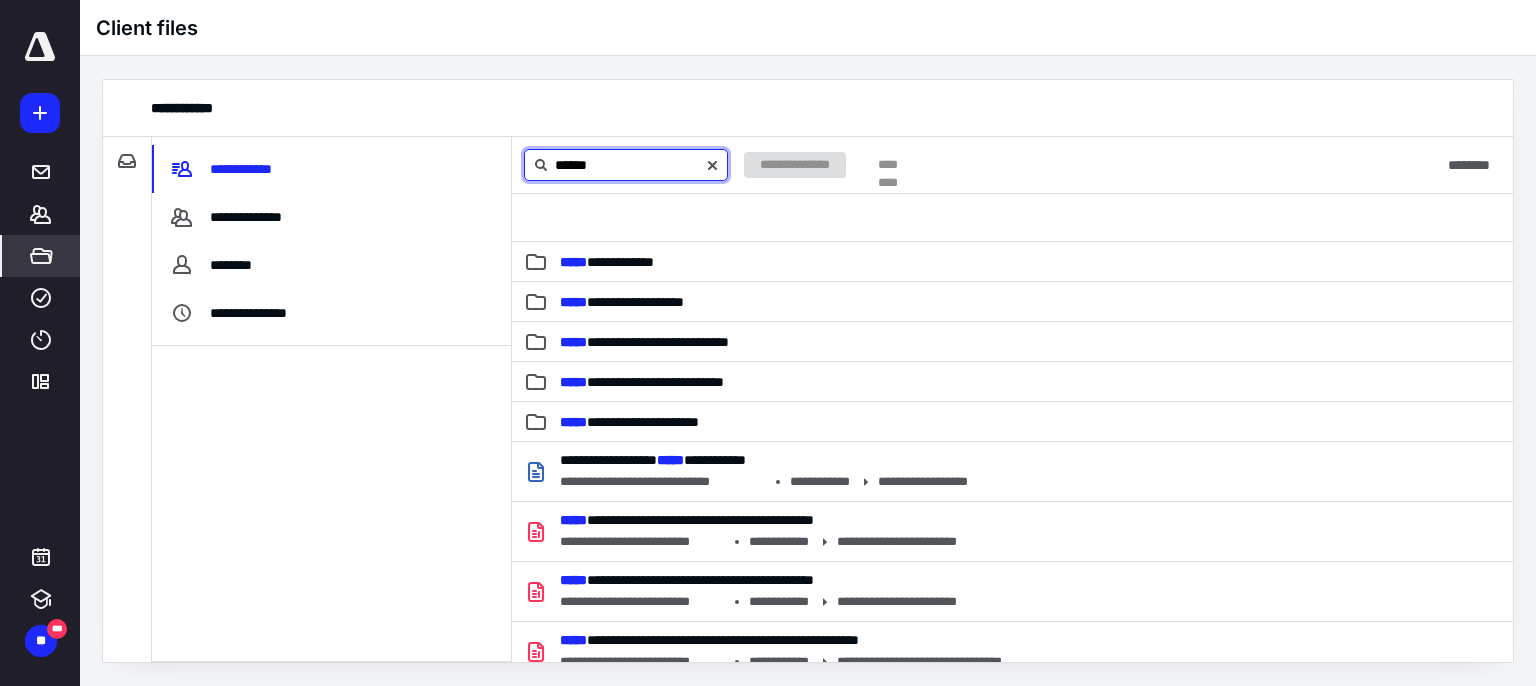 type on "*******" 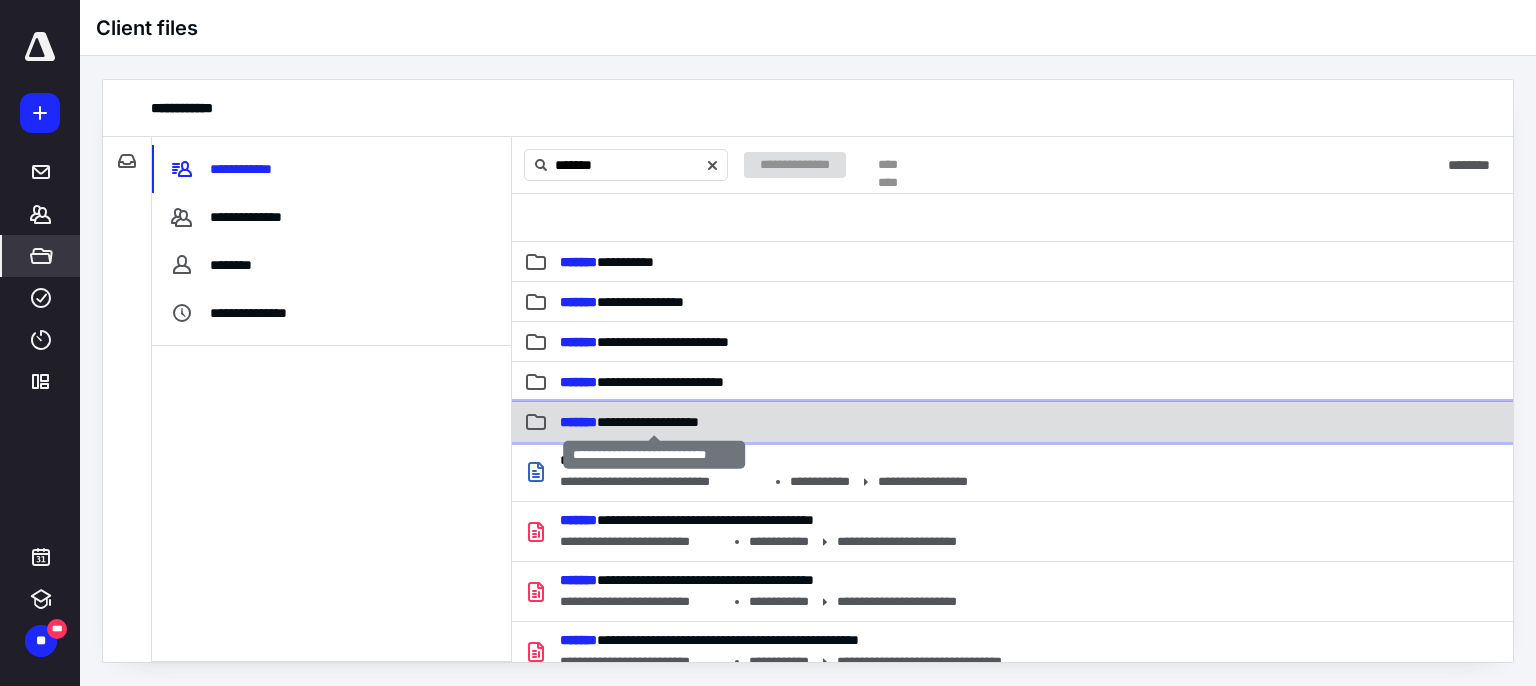 click on "**********" at bounding box center (629, 422) 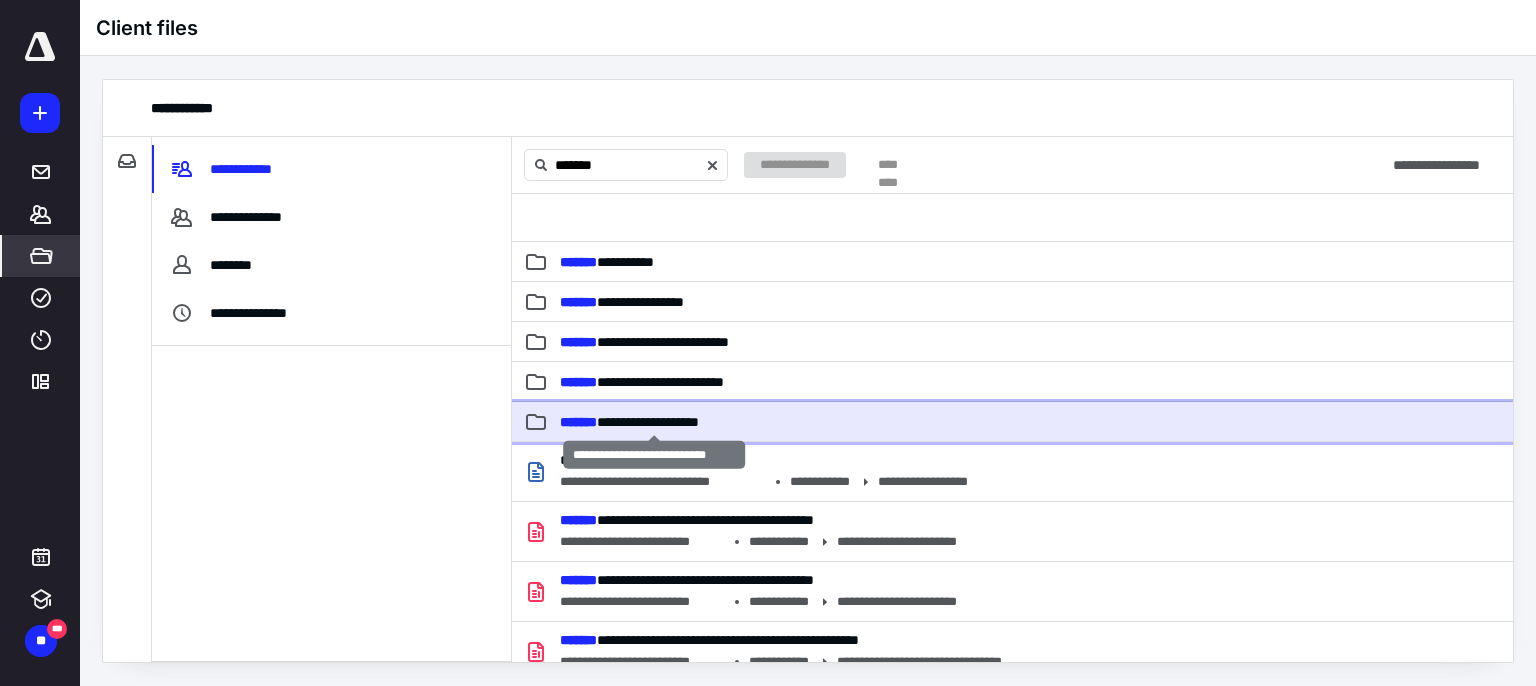 click on "**********" at bounding box center (629, 422) 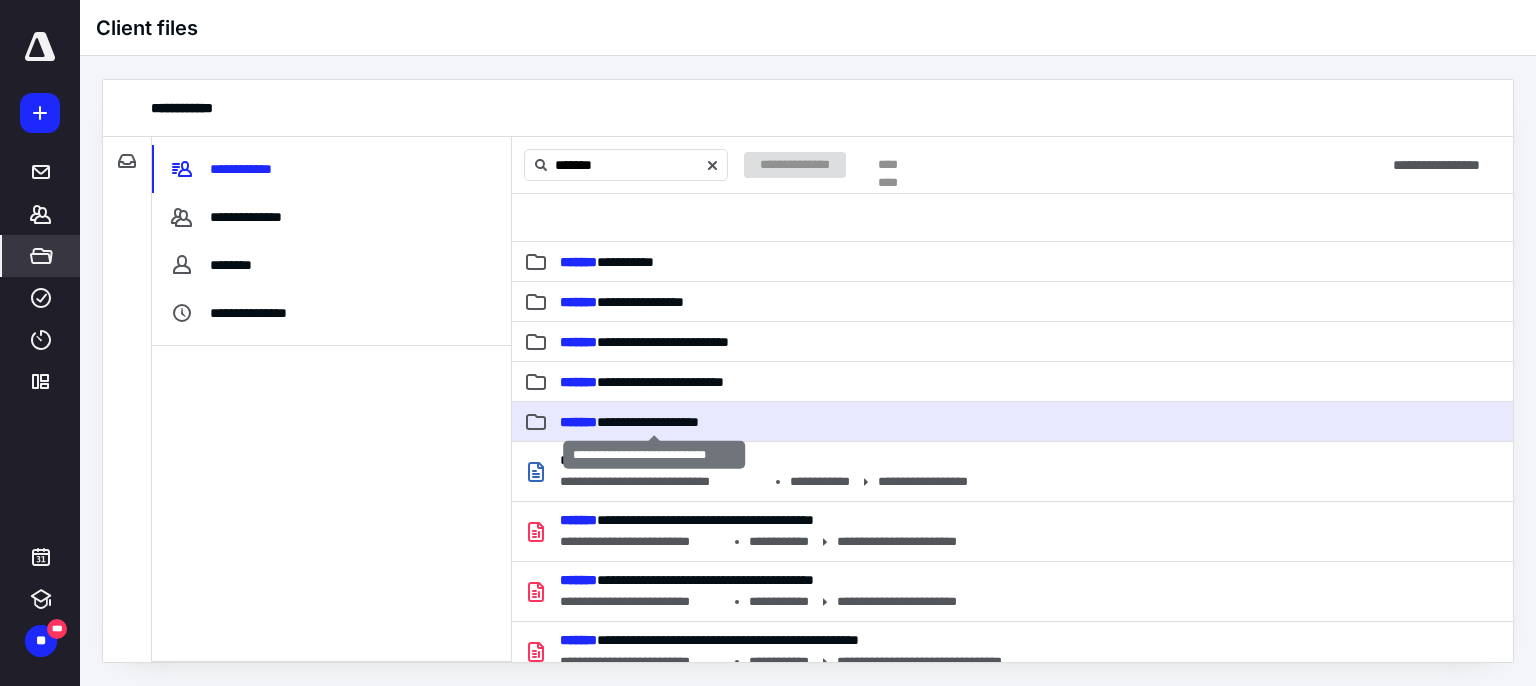 type 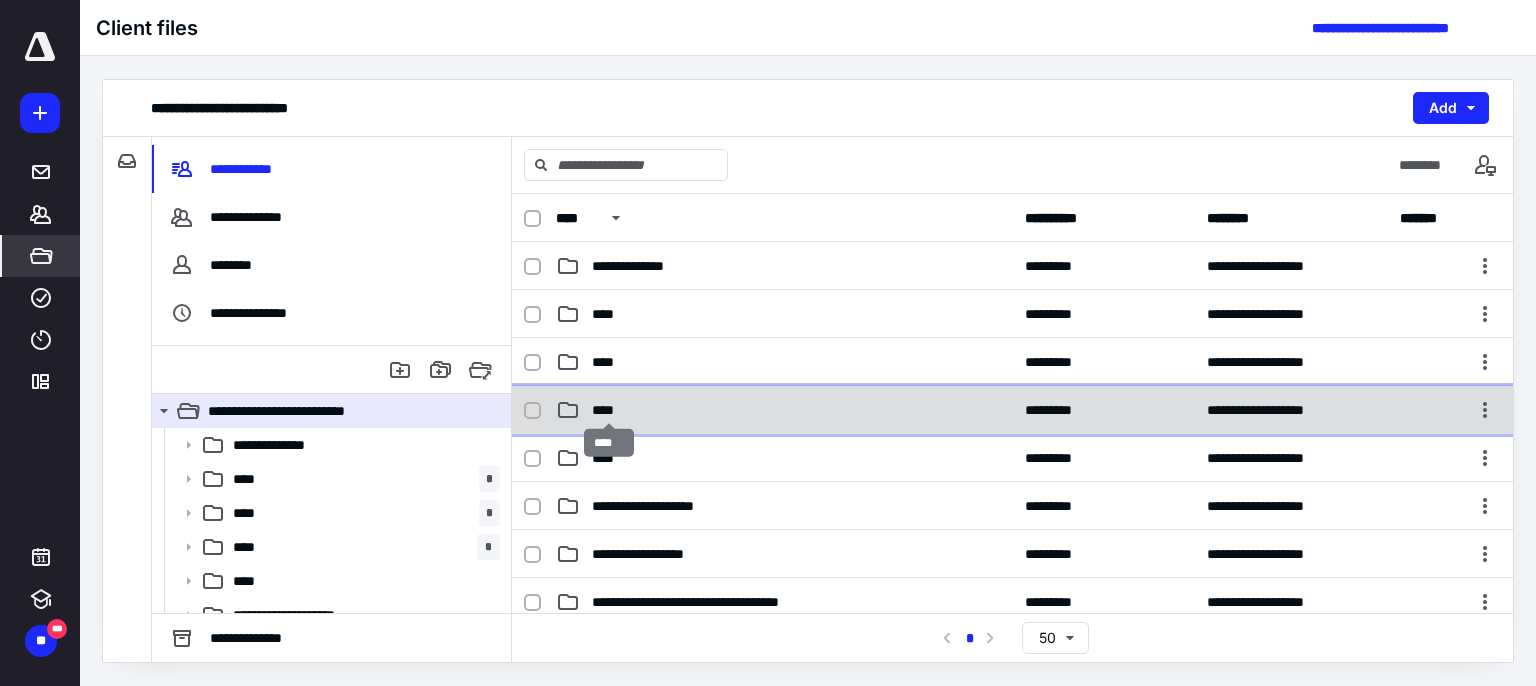 click on "****" at bounding box center [609, 410] 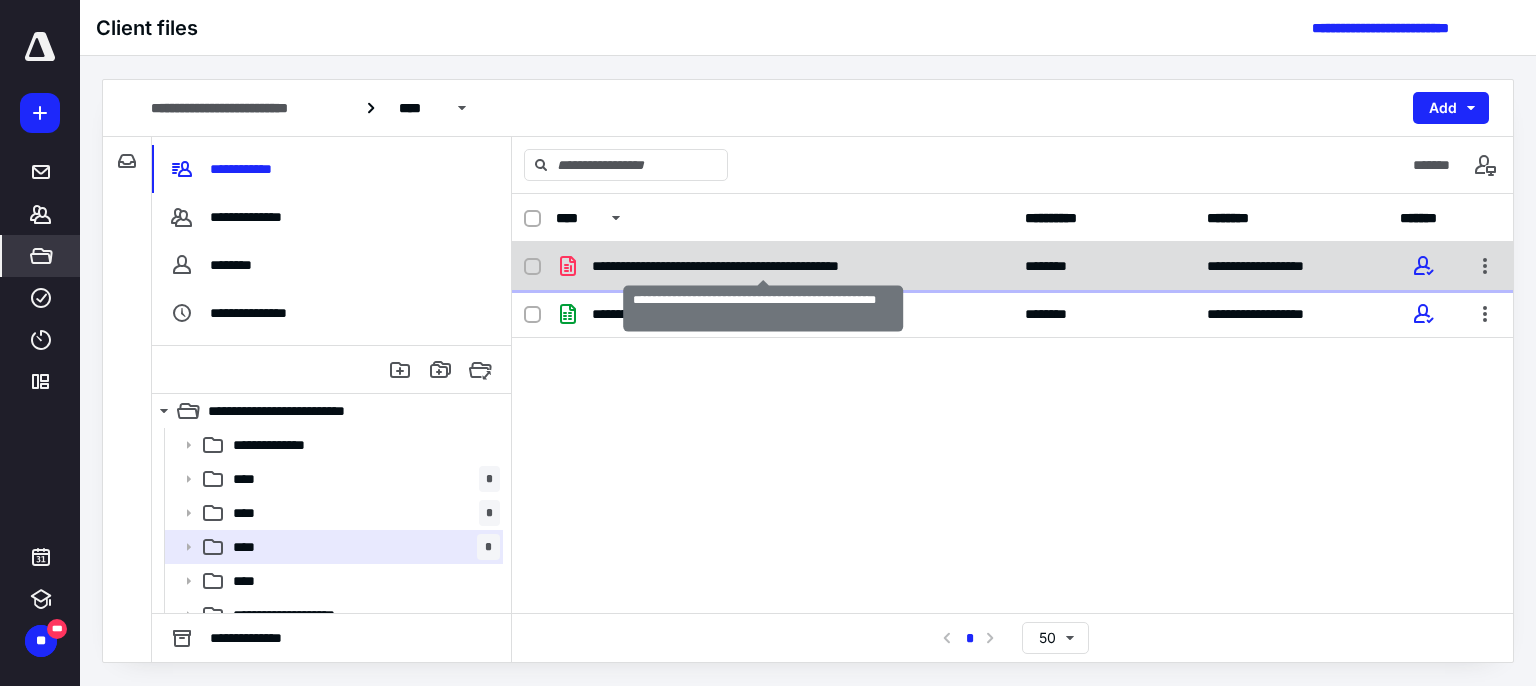 click on "**********" at bounding box center [763, 266] 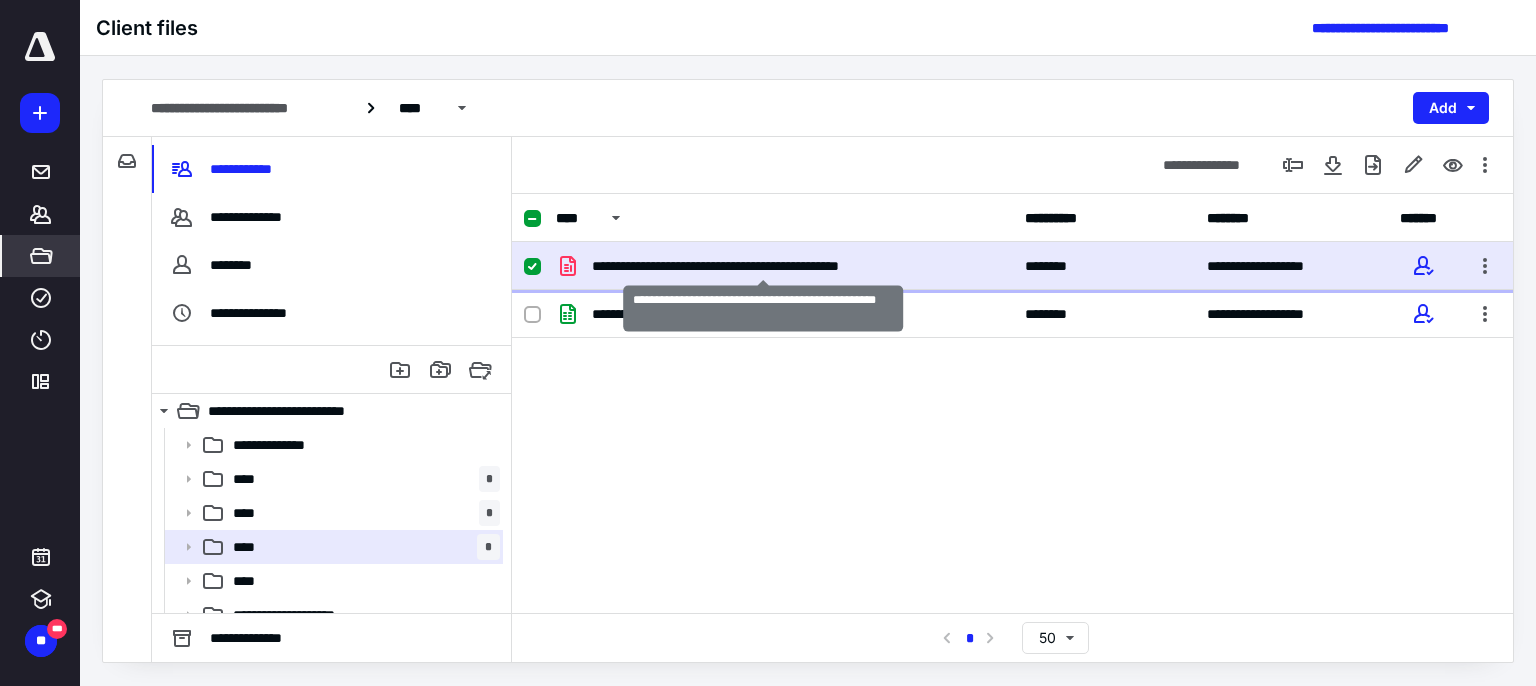 click on "**********" at bounding box center (763, 266) 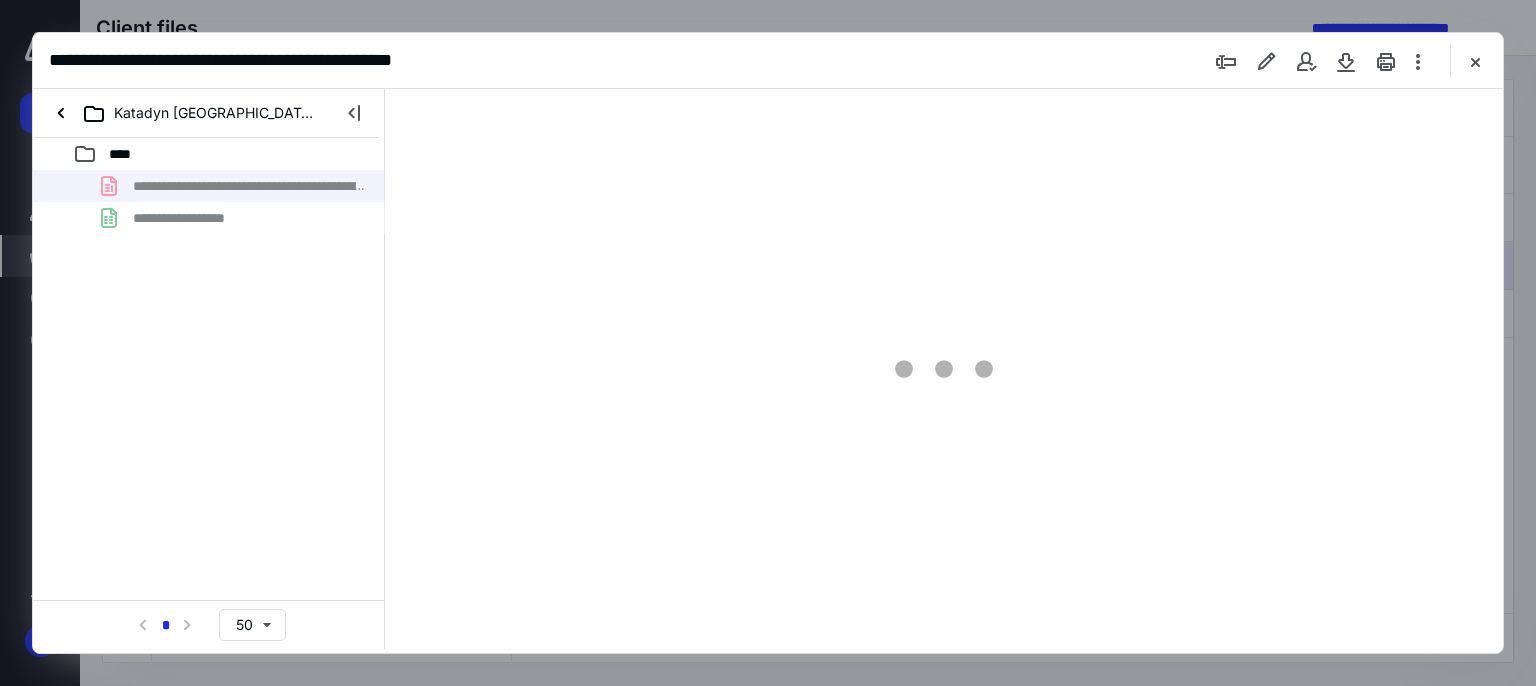 scroll, scrollTop: 0, scrollLeft: 0, axis: both 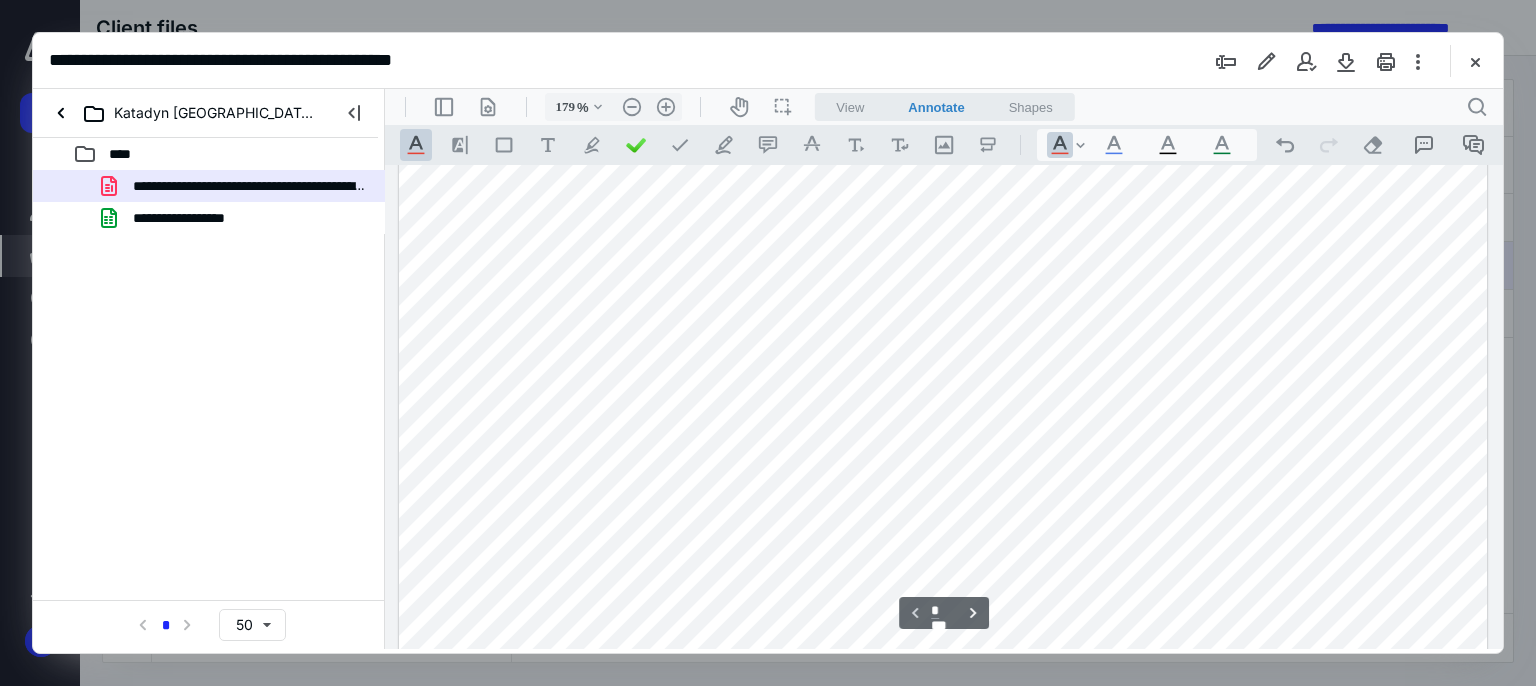 type on "178" 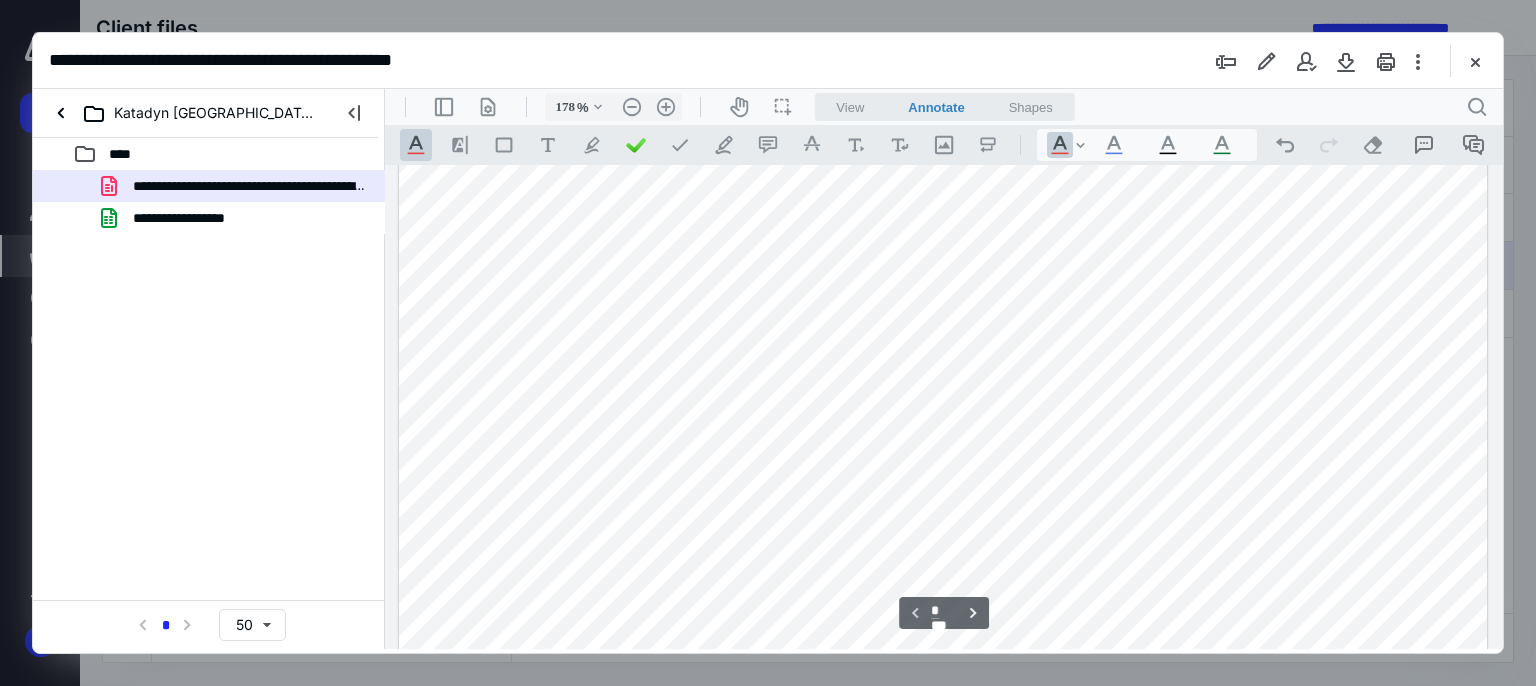 scroll, scrollTop: 83, scrollLeft: 0, axis: vertical 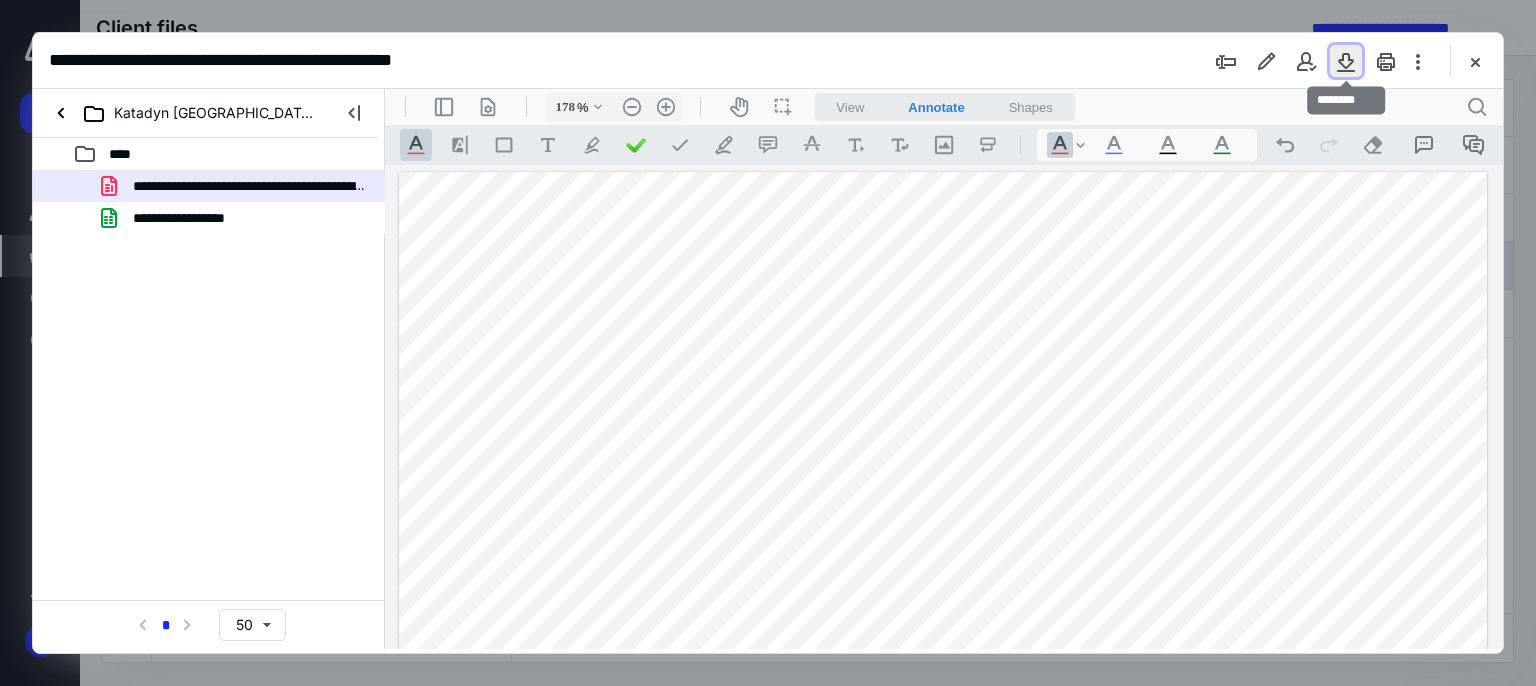 click at bounding box center [1346, 61] 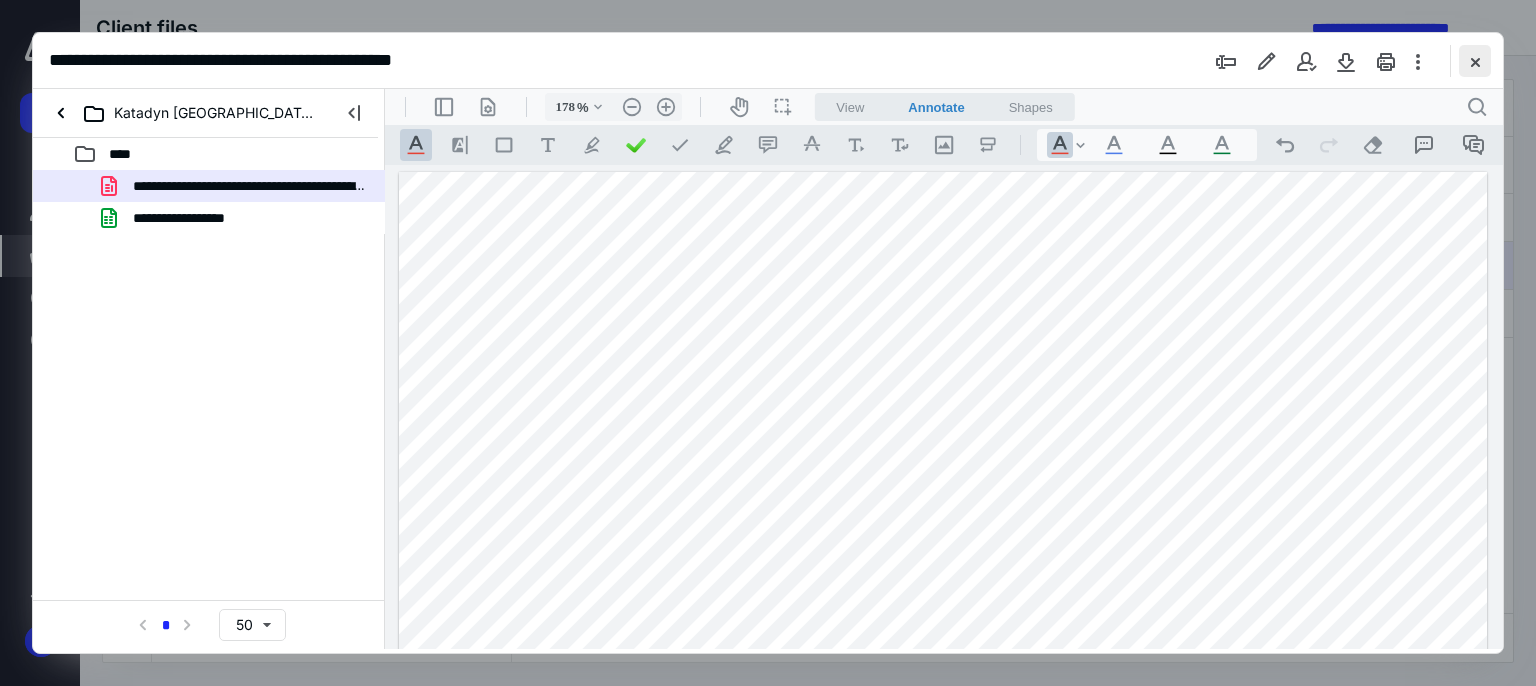 click at bounding box center [1475, 61] 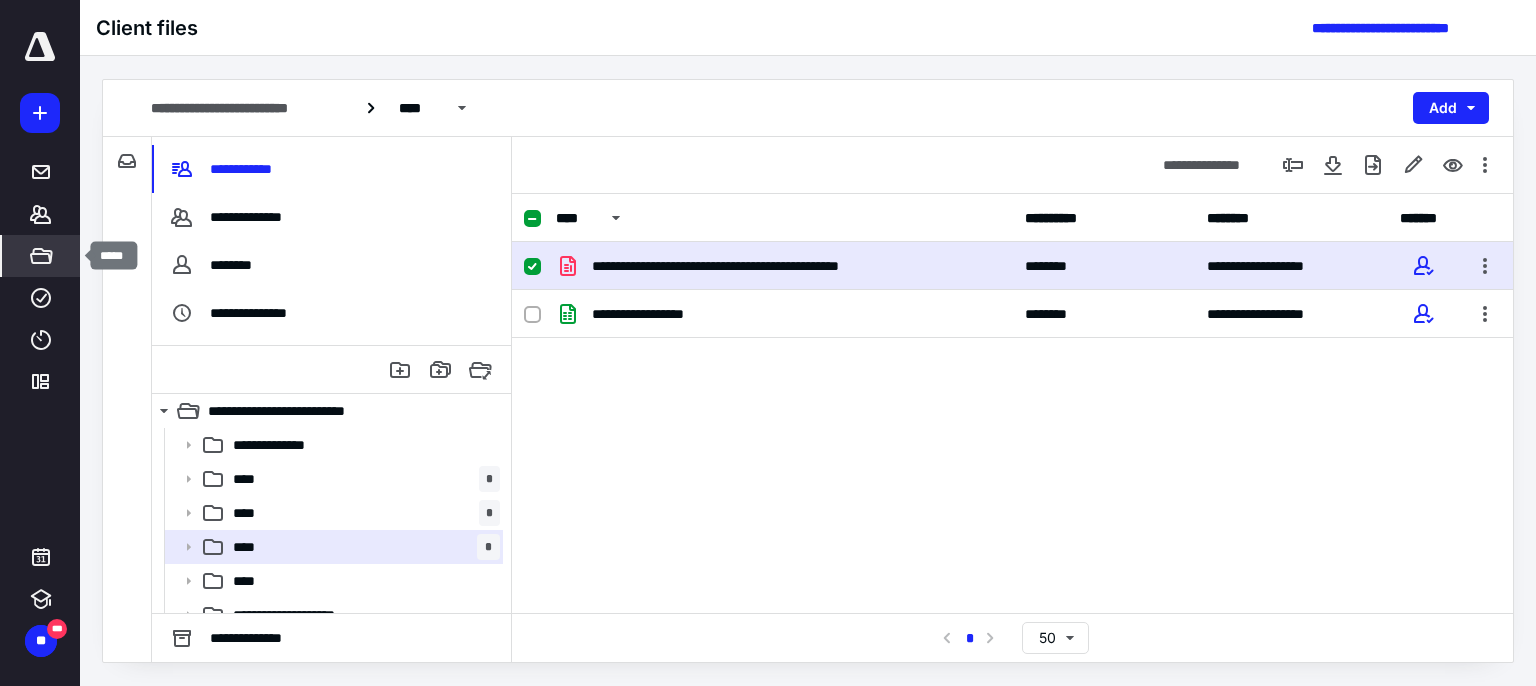 click 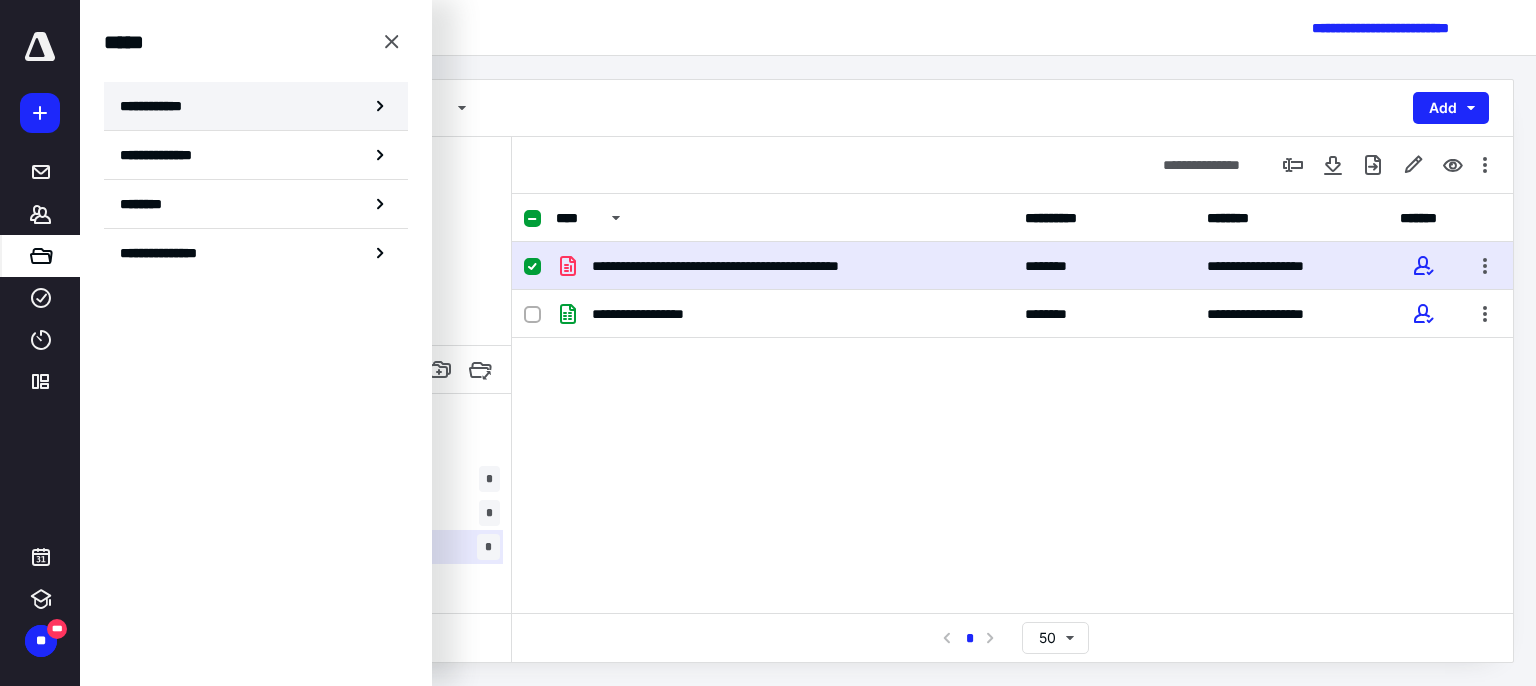 click 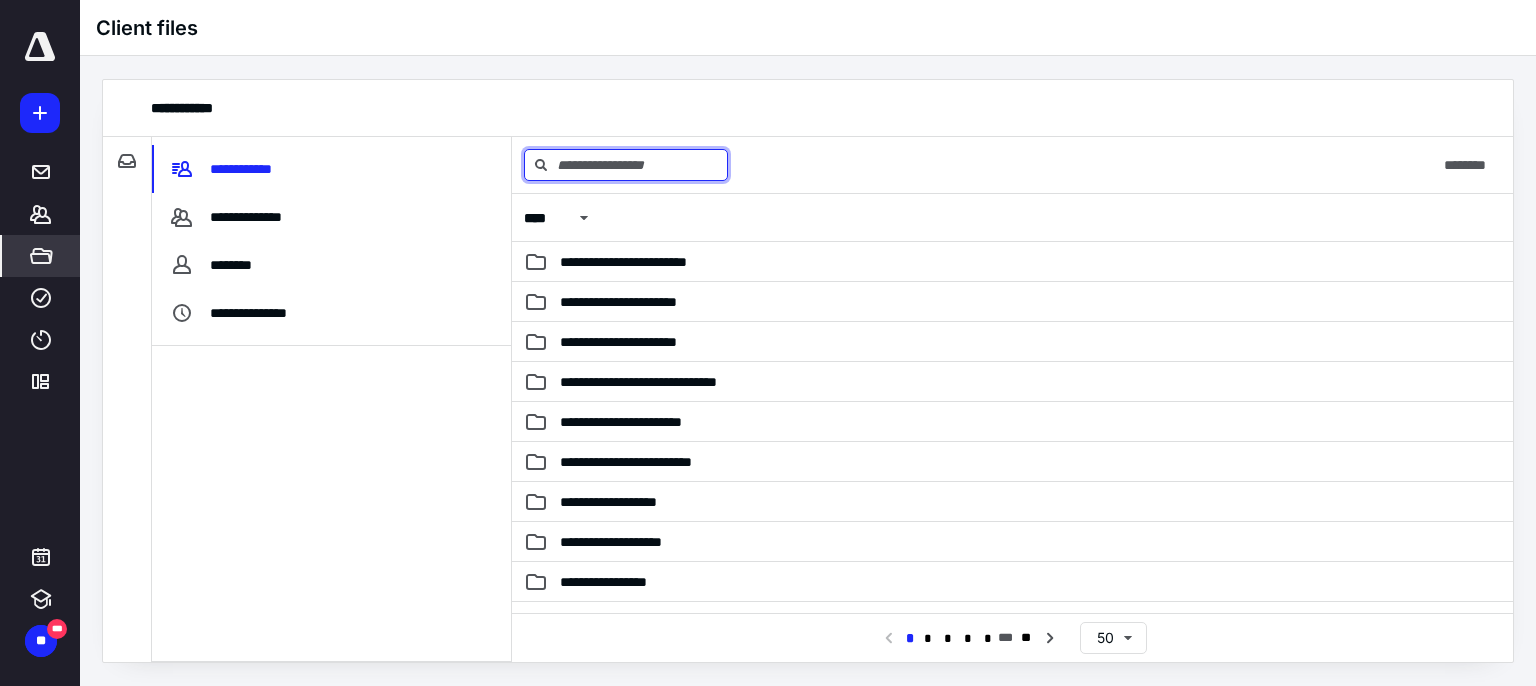 click at bounding box center [626, 165] 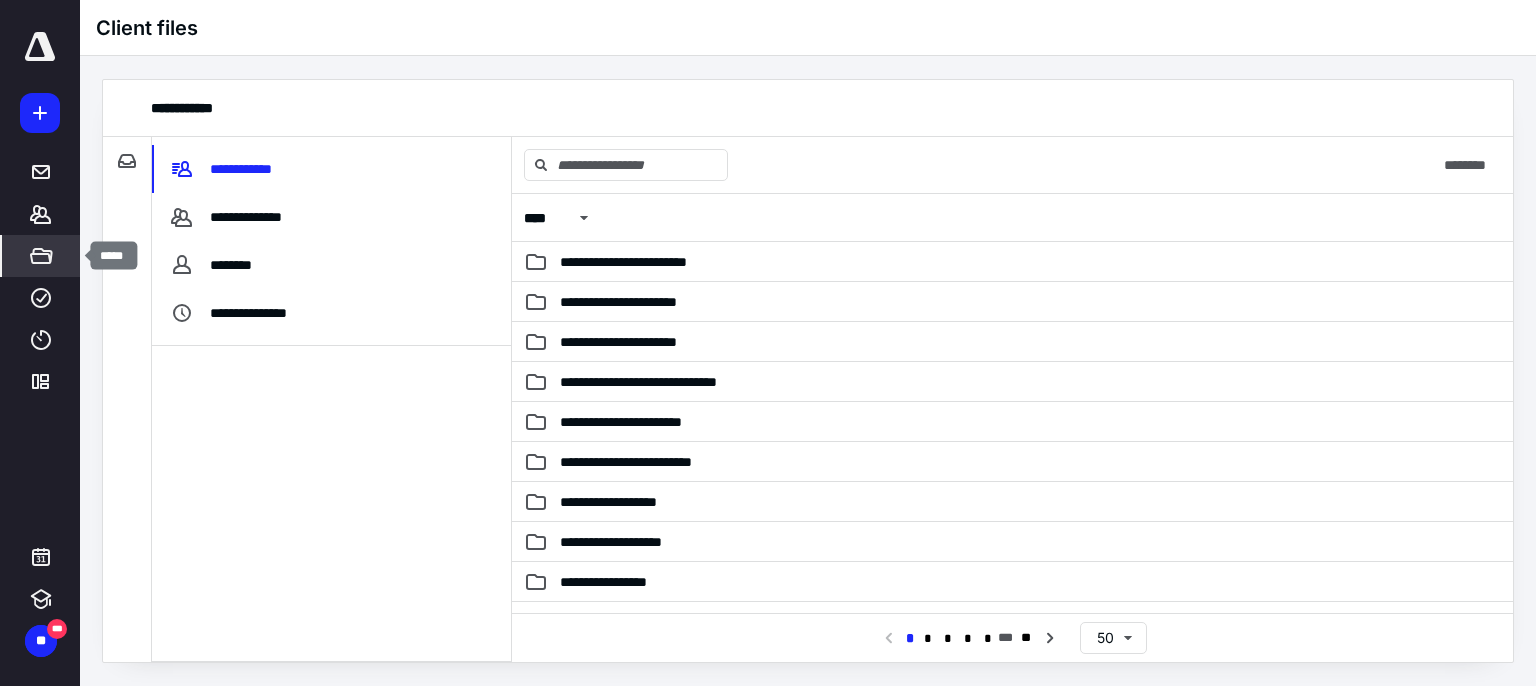 click 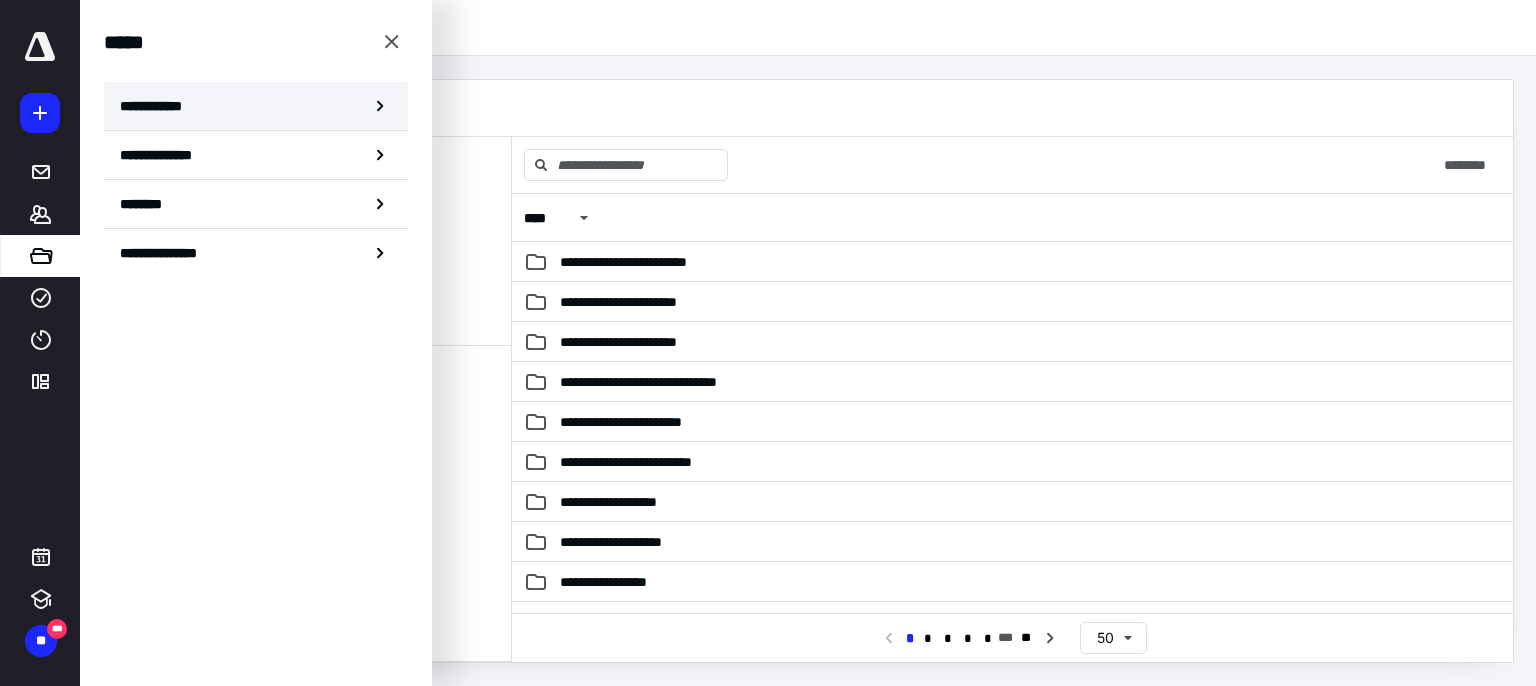 click 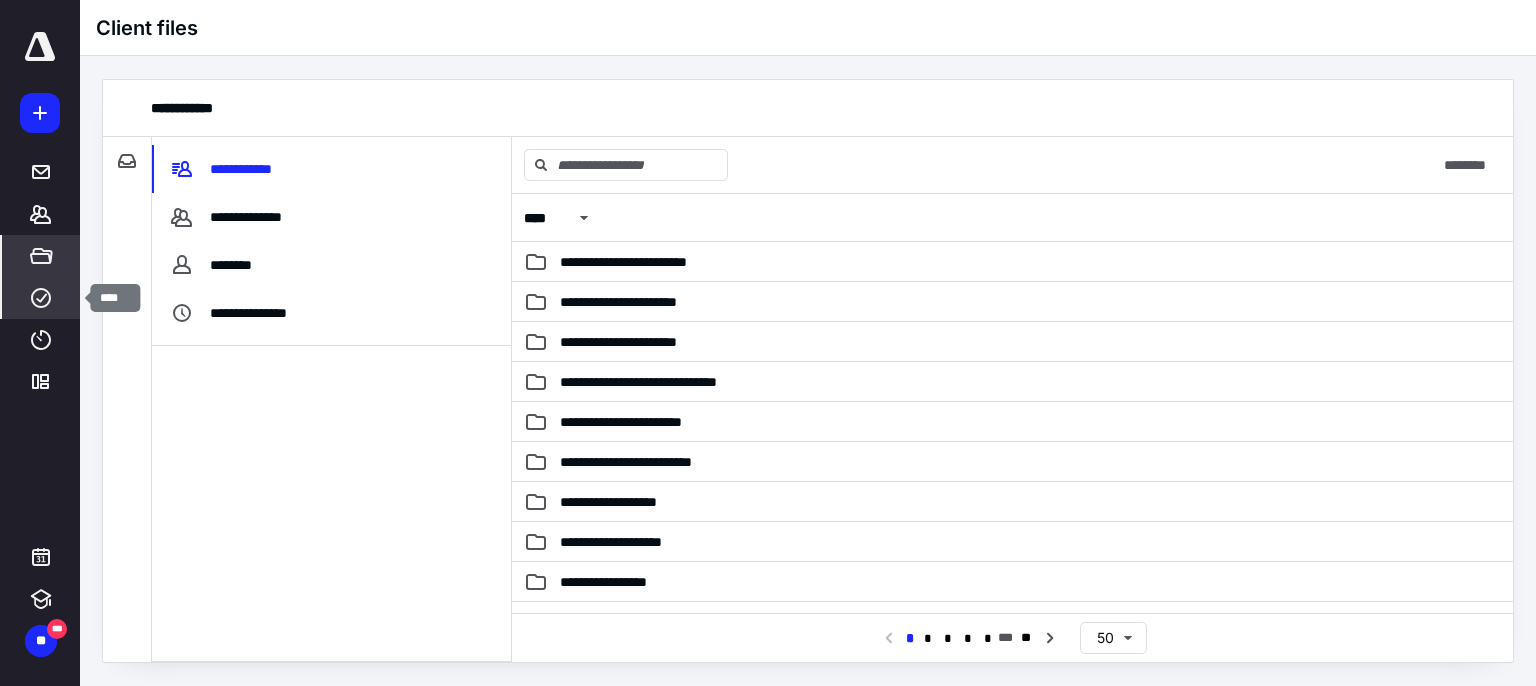 click 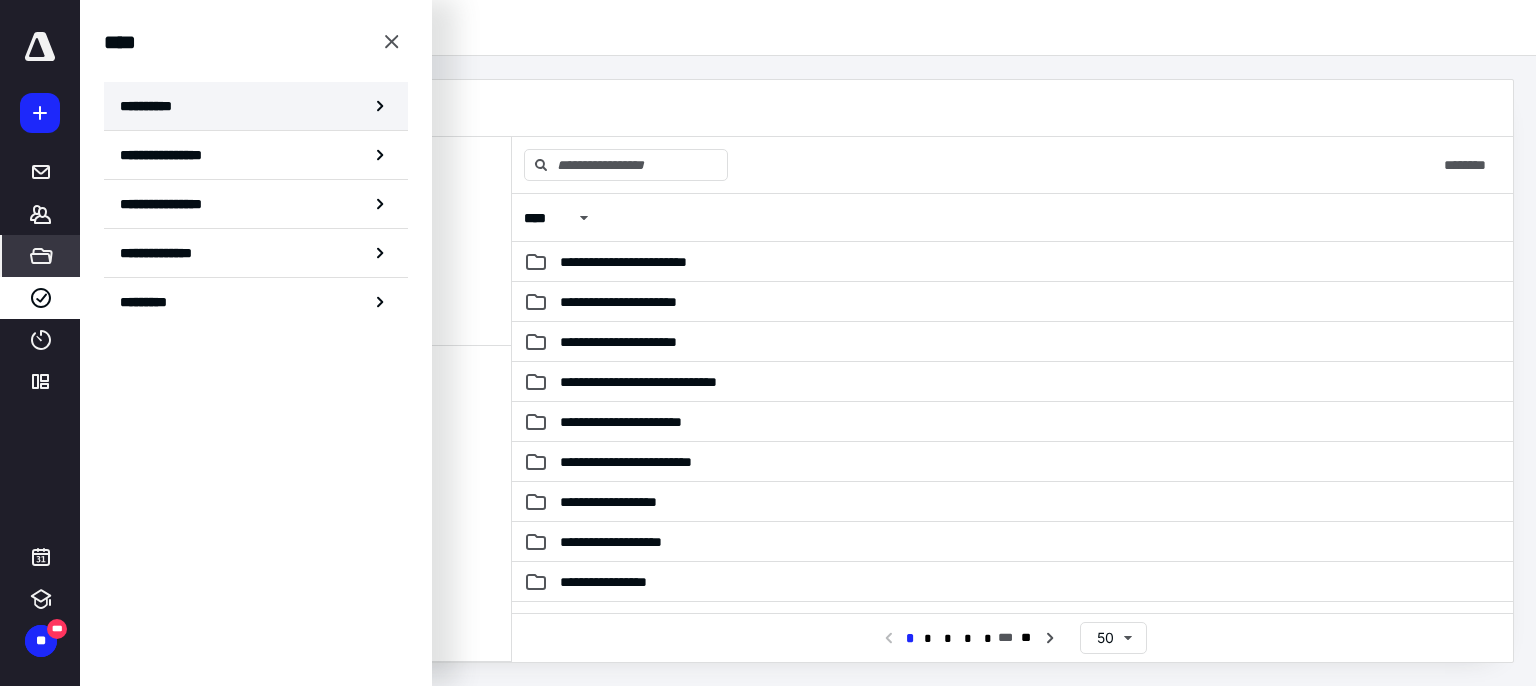 click 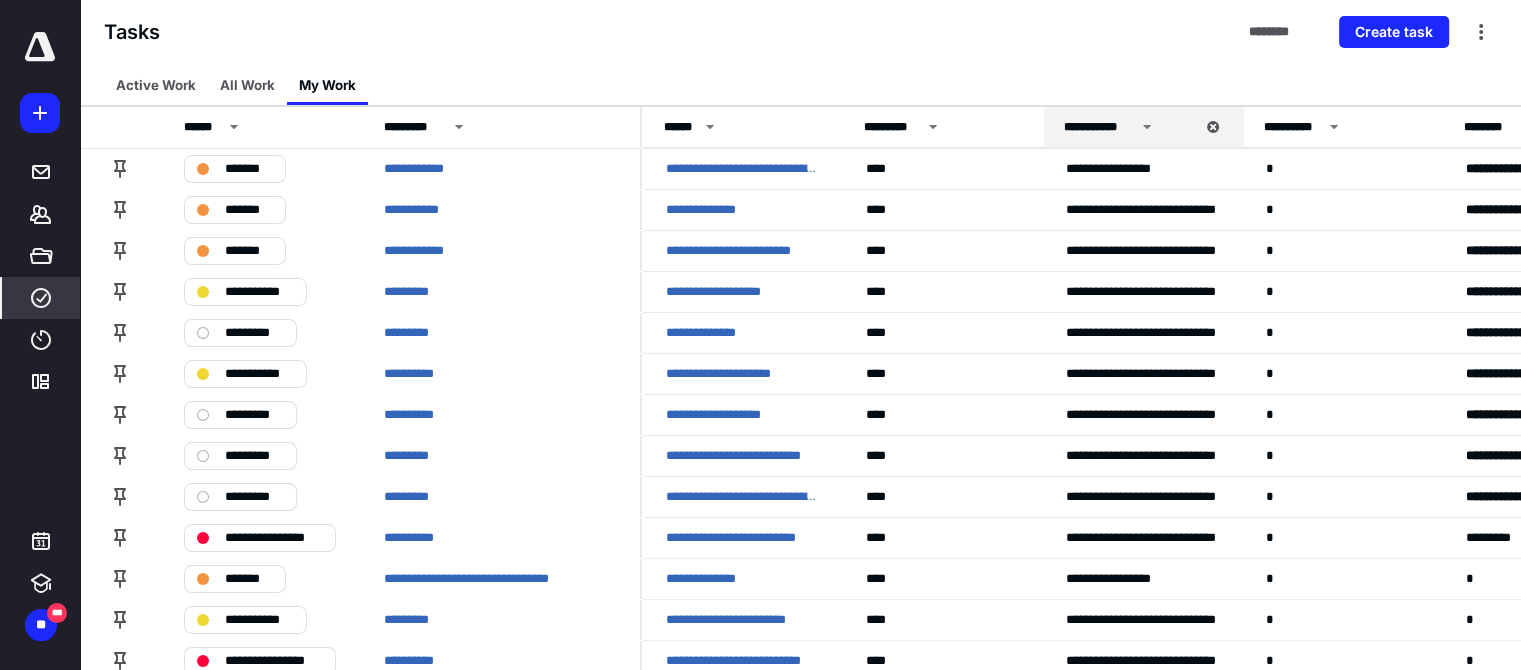 scroll, scrollTop: 196, scrollLeft: 0, axis: vertical 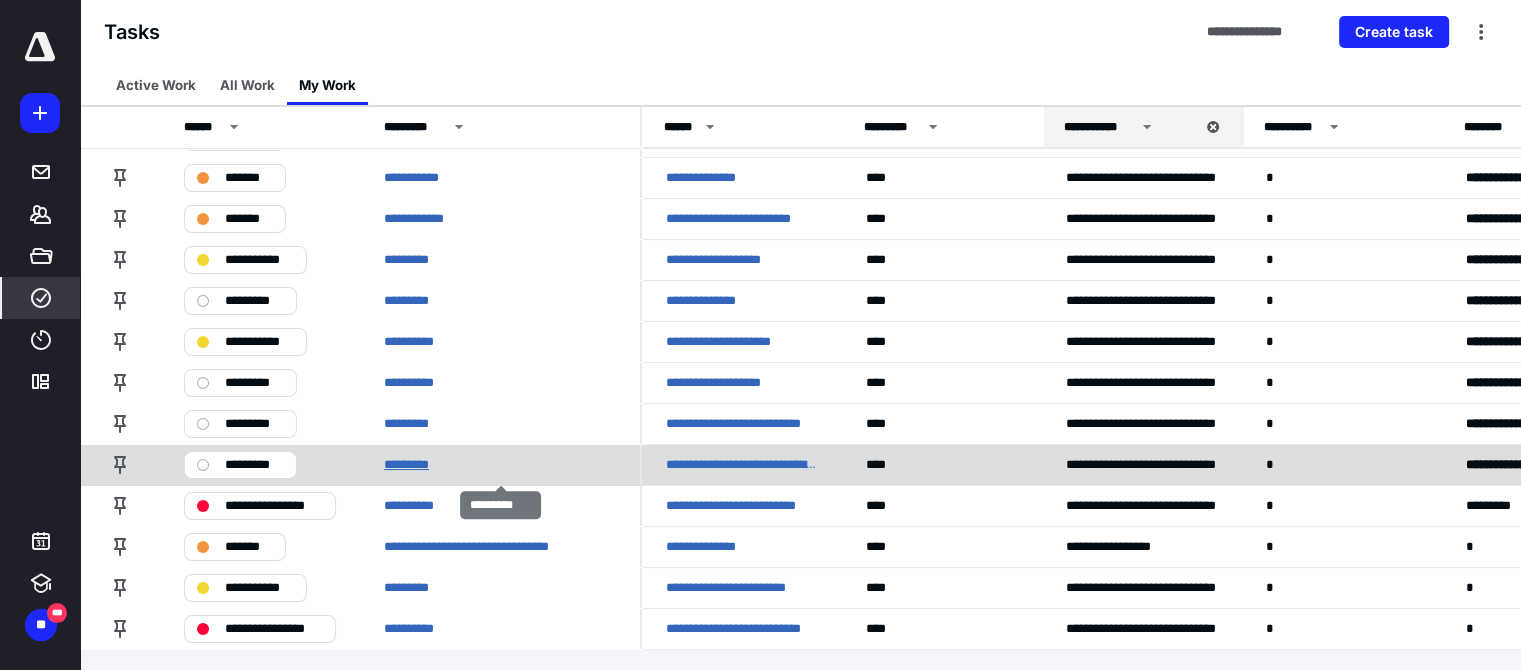 click on "*********" at bounding box center (416, 465) 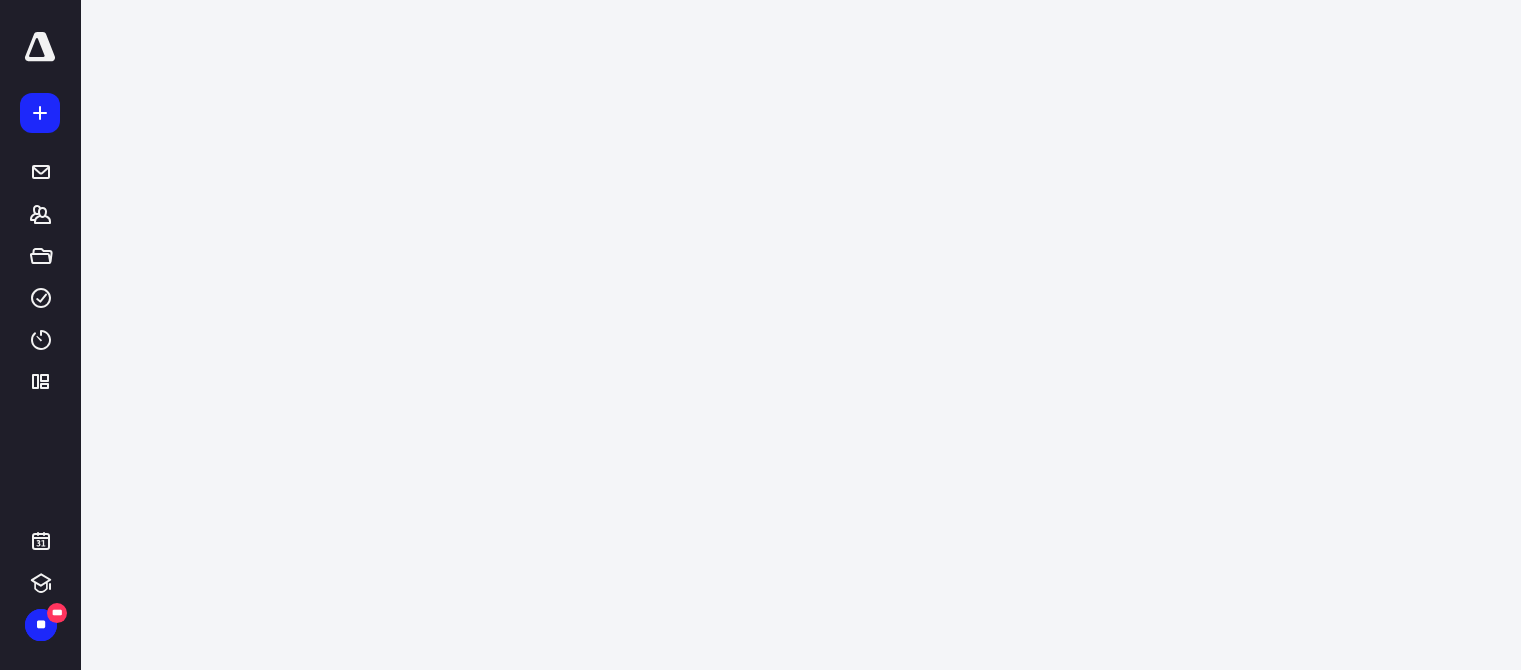 scroll, scrollTop: 0, scrollLeft: 0, axis: both 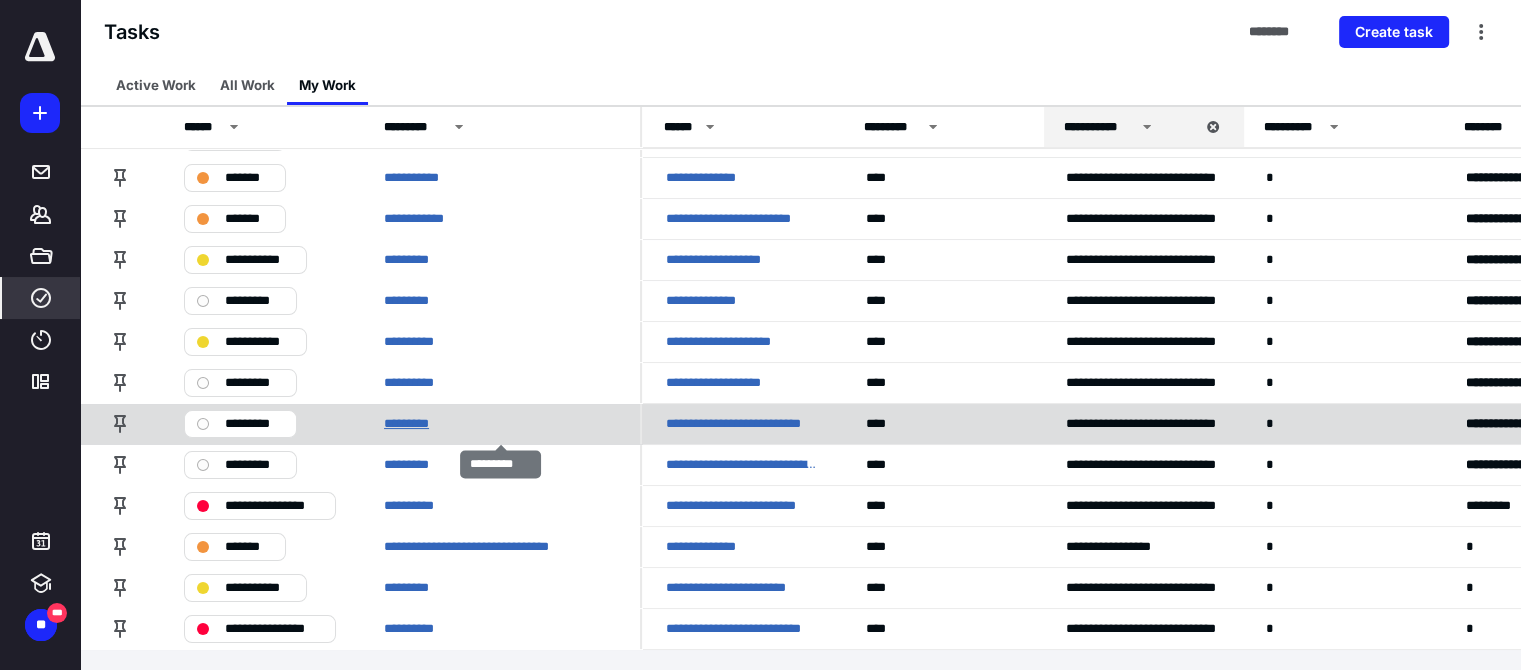 click on "*********" at bounding box center [416, 424] 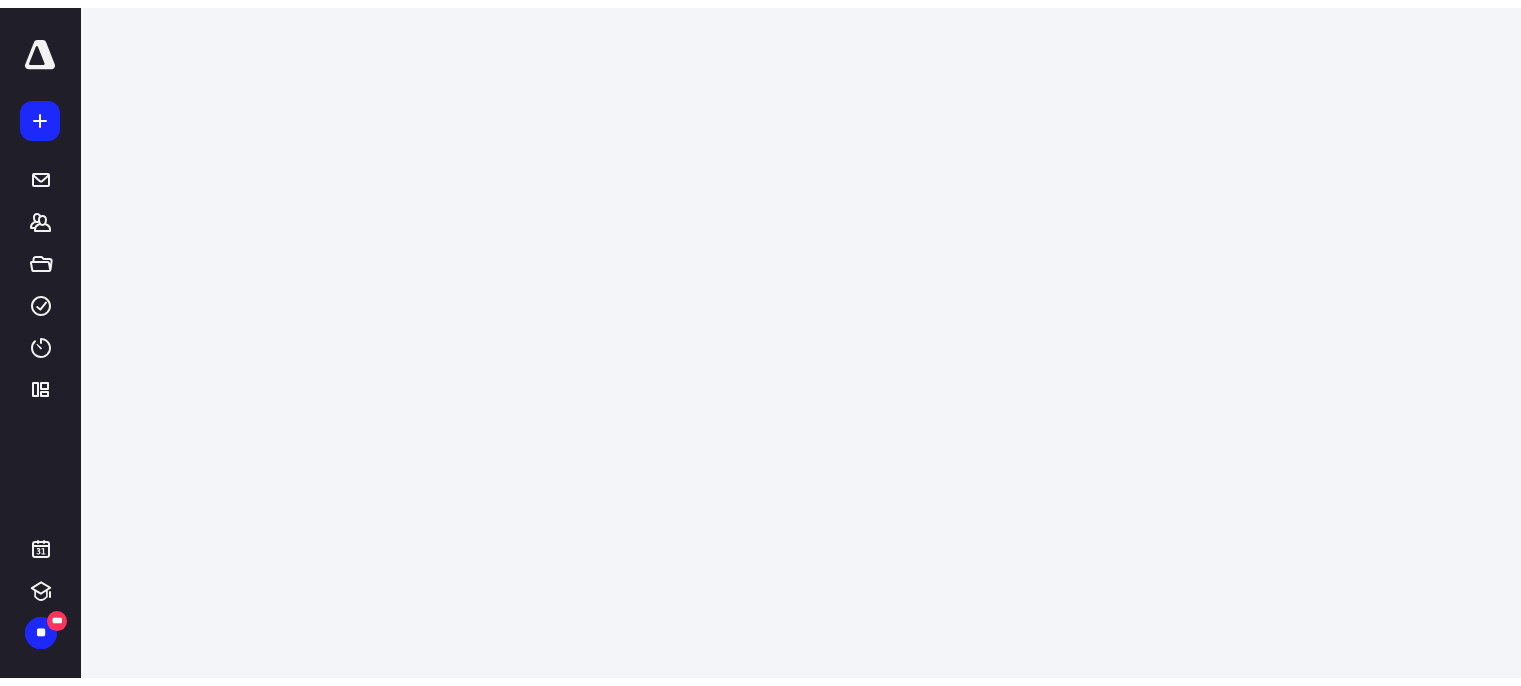 scroll, scrollTop: 0, scrollLeft: 0, axis: both 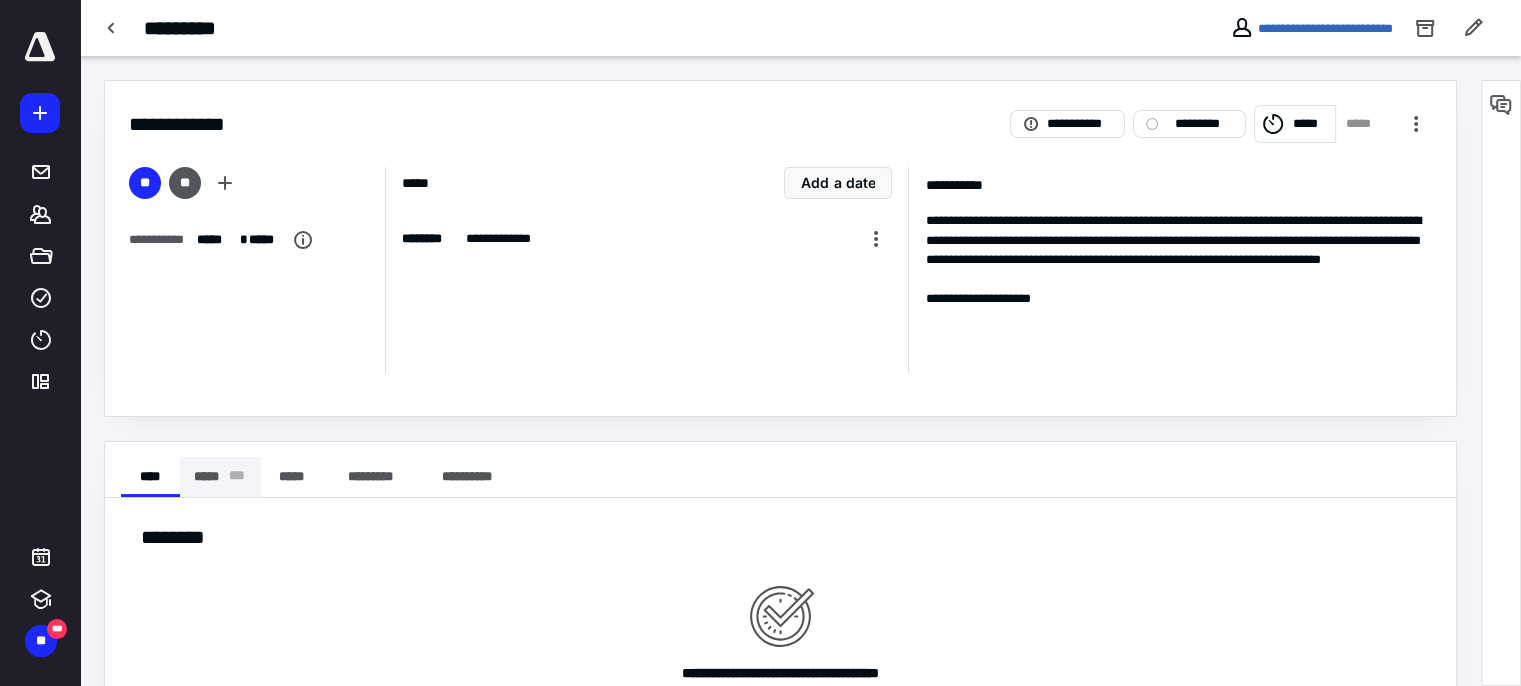 click on "***** * * *" at bounding box center (220, 477) 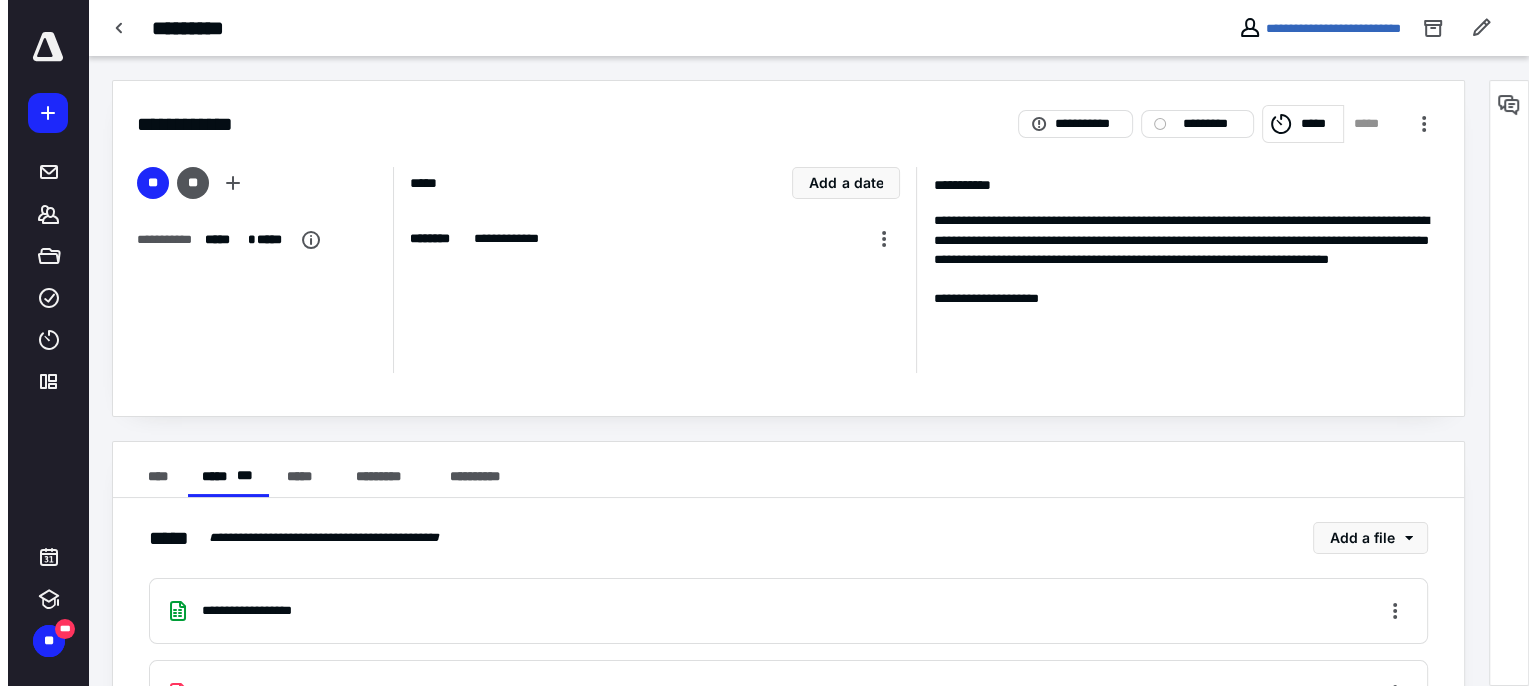 scroll, scrollTop: 88, scrollLeft: 0, axis: vertical 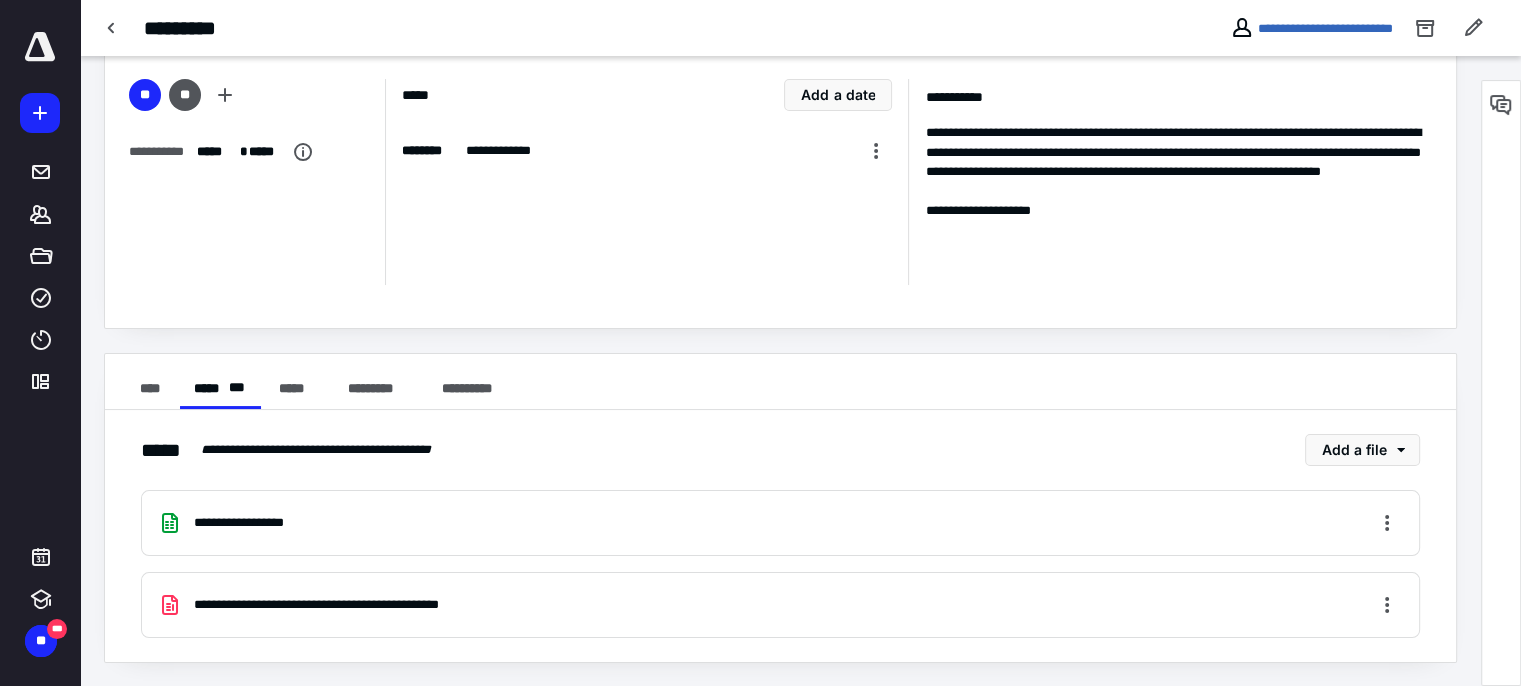 click on "**********" at bounding box center (335, 605) 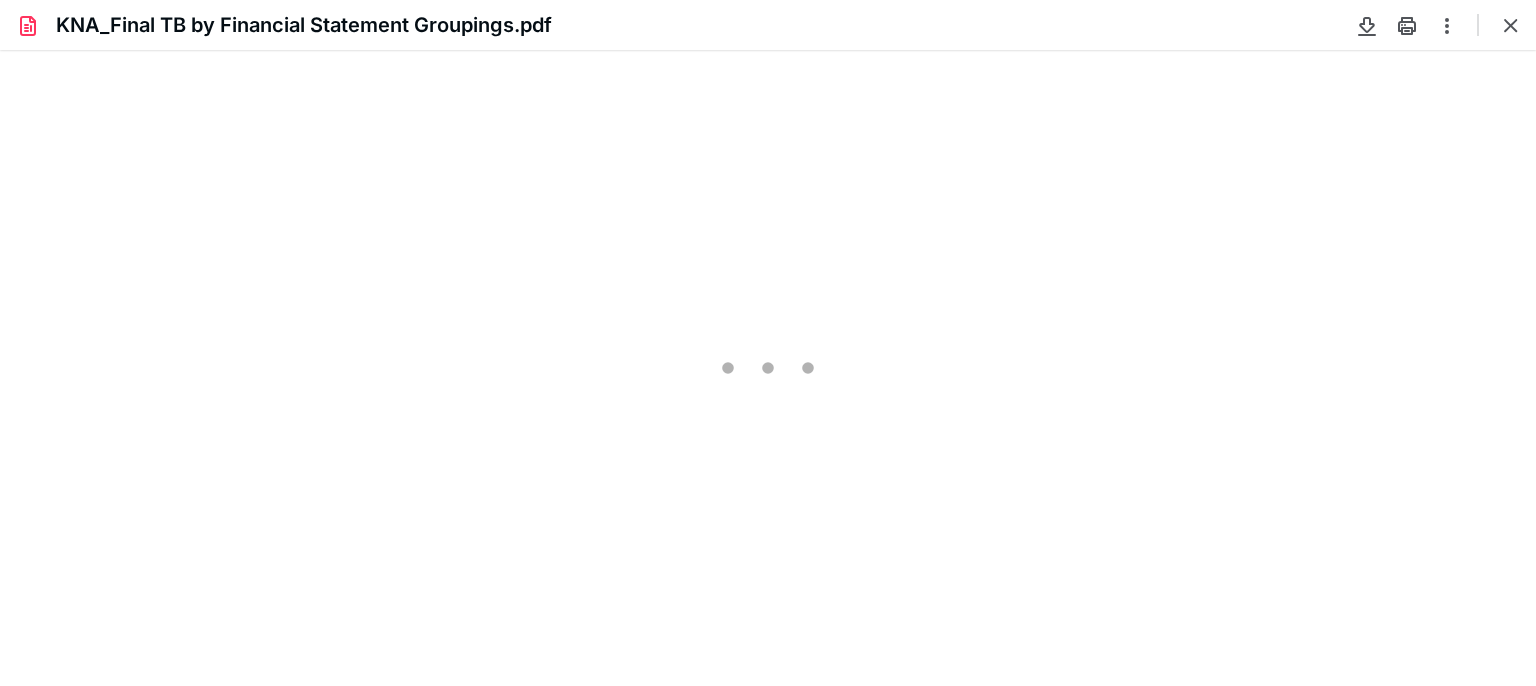 scroll, scrollTop: 0, scrollLeft: 0, axis: both 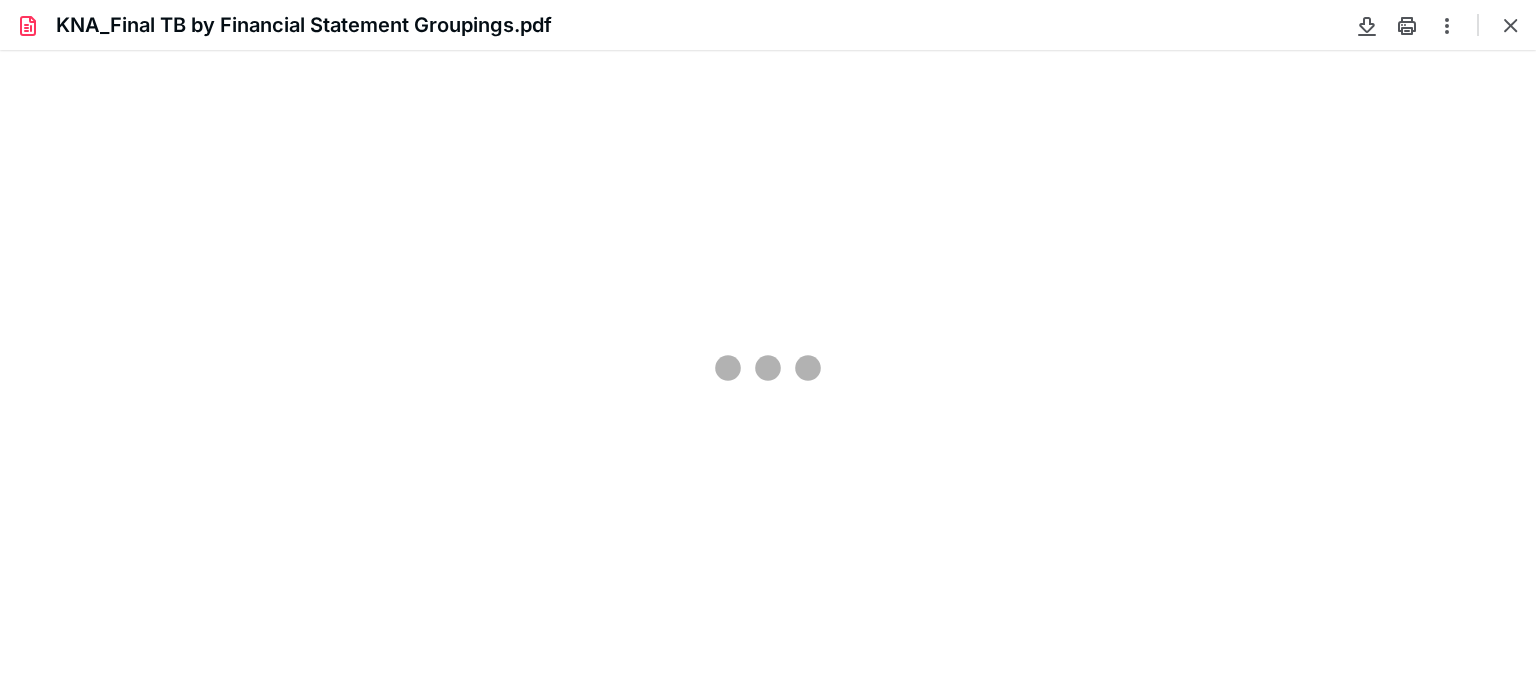 type on "247" 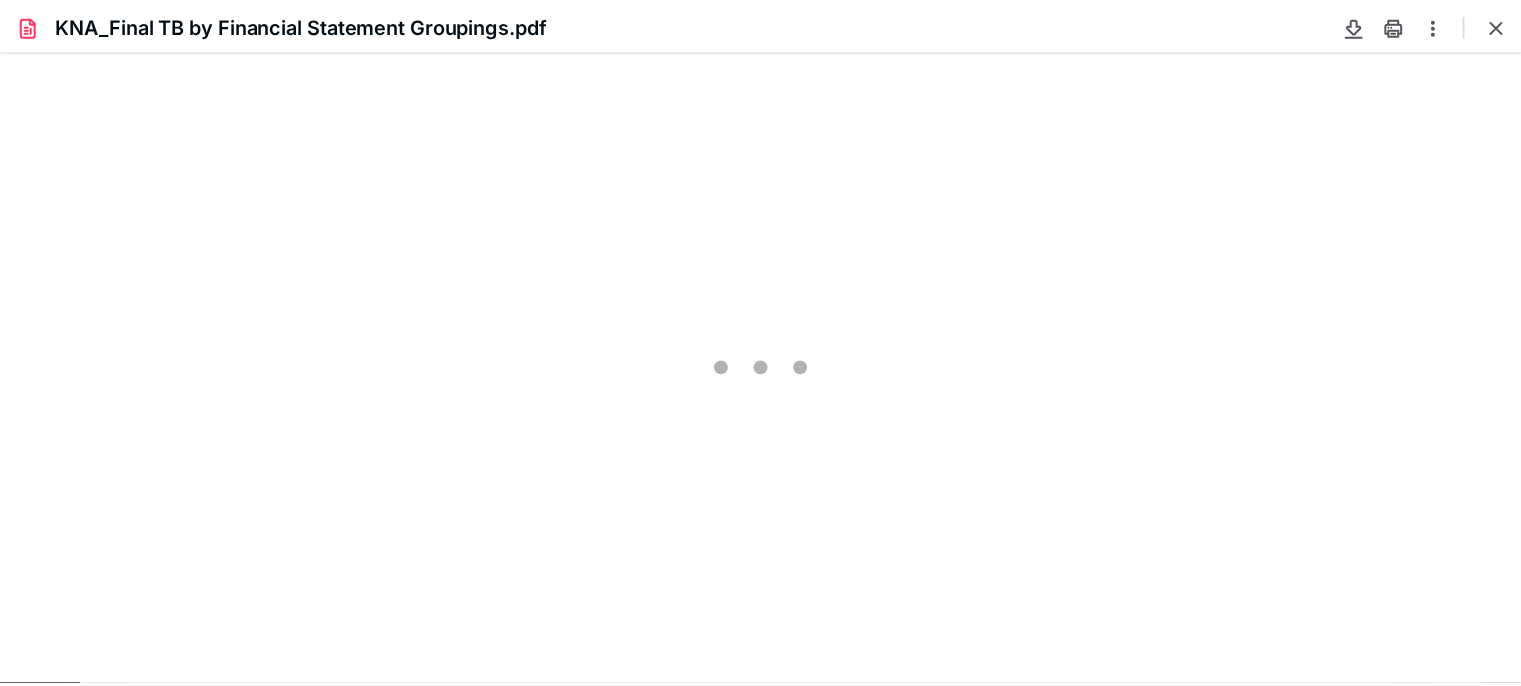 scroll, scrollTop: 86, scrollLeft: 0, axis: vertical 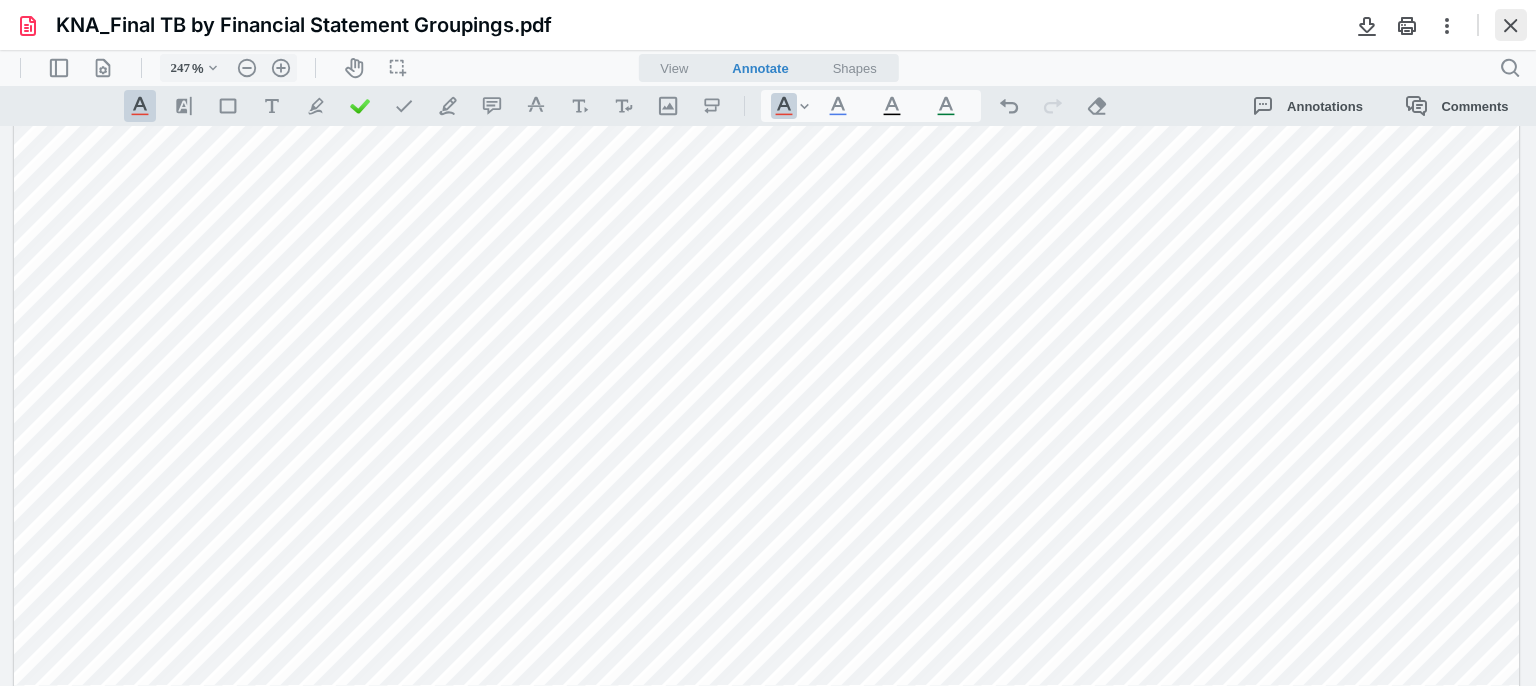click at bounding box center [1511, 25] 